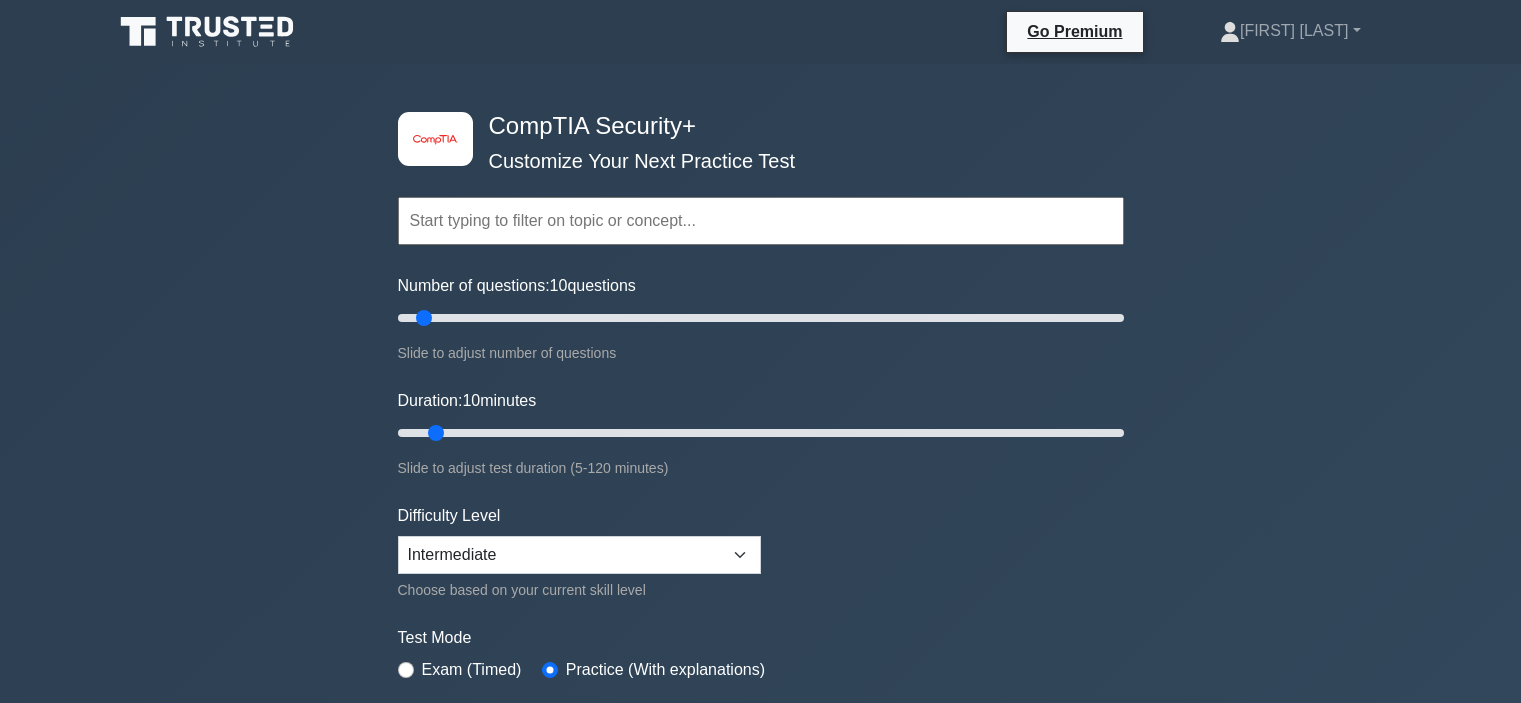 scroll, scrollTop: 0, scrollLeft: 0, axis: both 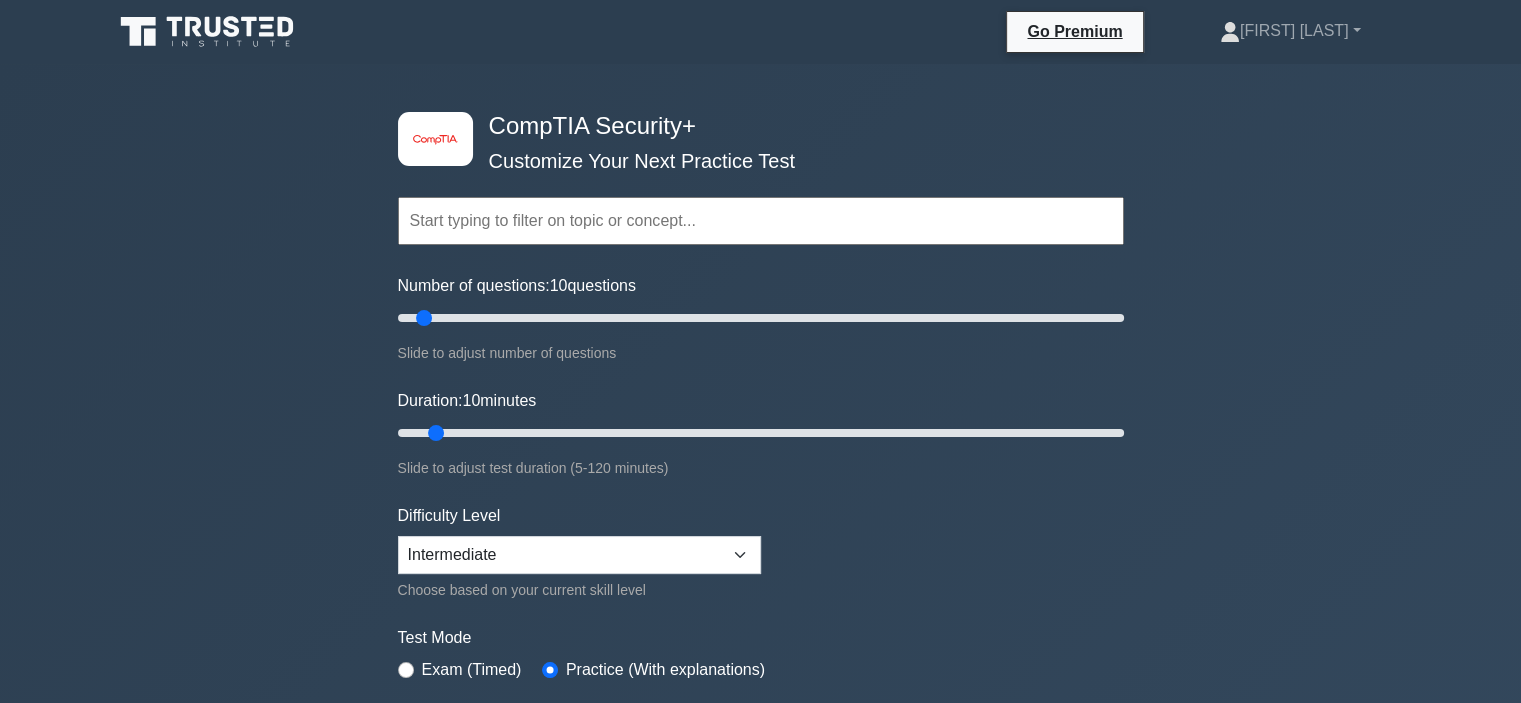 click on "image/svg+xml
CompTIA Security+
Customize Your Next Practice Test
Topics
Cryptography
Identity and Access Management
Risk Management
Network Security" at bounding box center [760, 634] 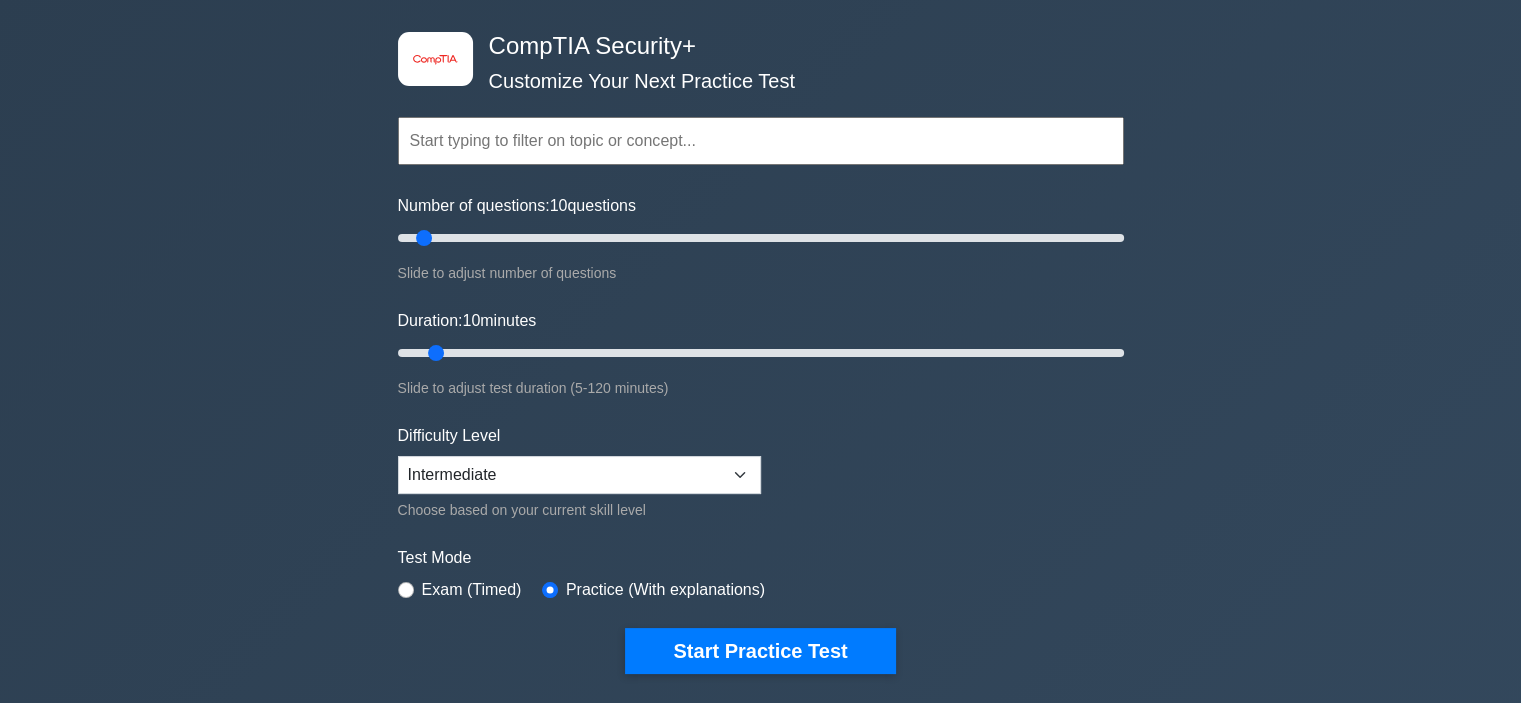 scroll, scrollTop: 120, scrollLeft: 0, axis: vertical 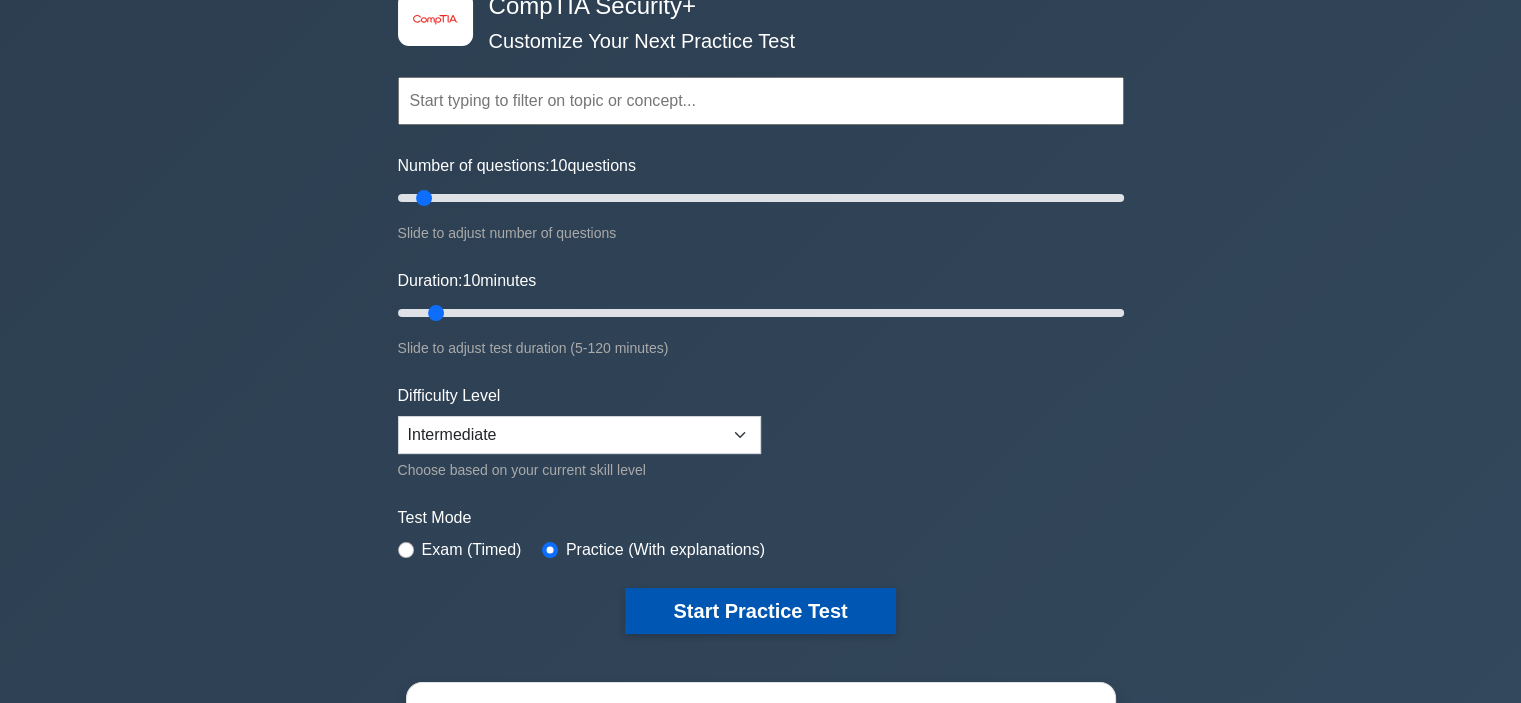 click on "Start Practice Test" at bounding box center [760, 611] 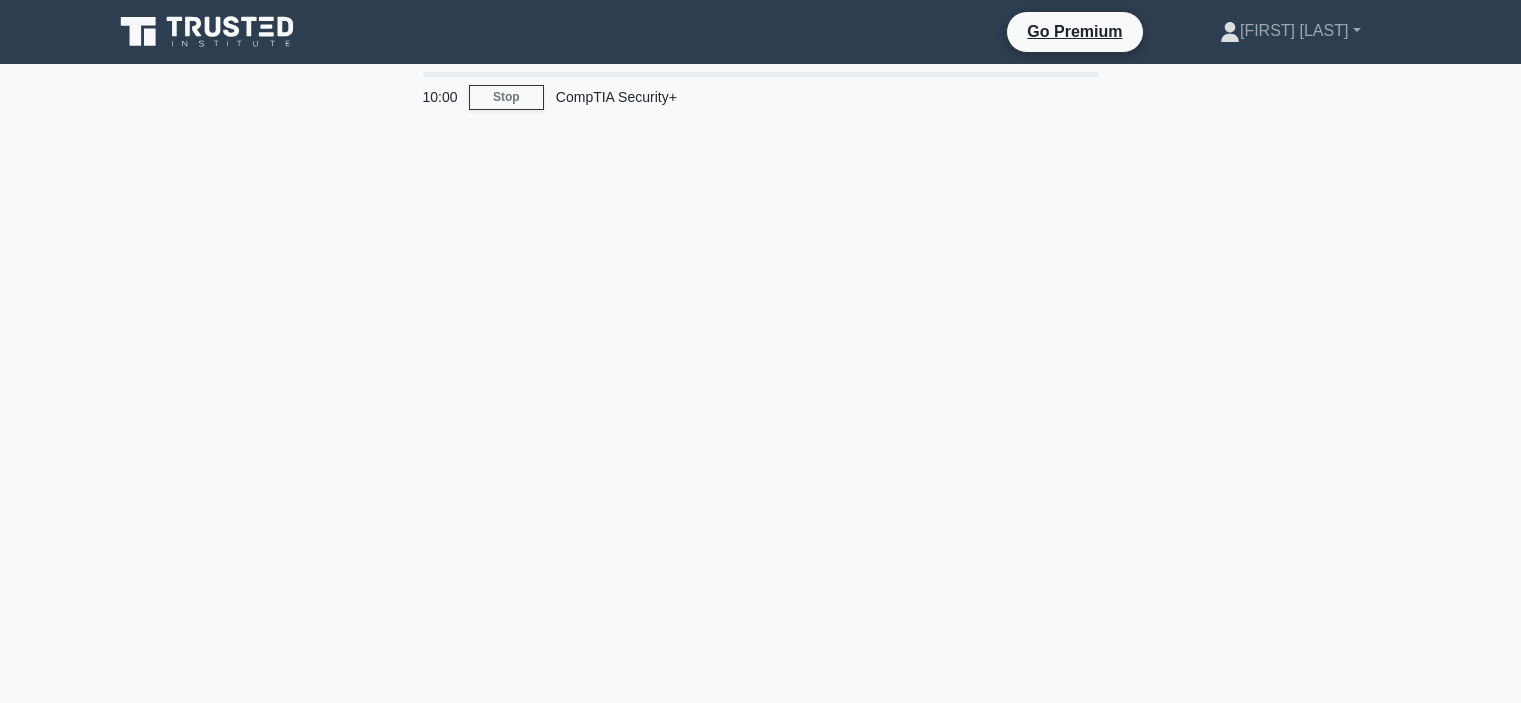 scroll, scrollTop: 0, scrollLeft: 0, axis: both 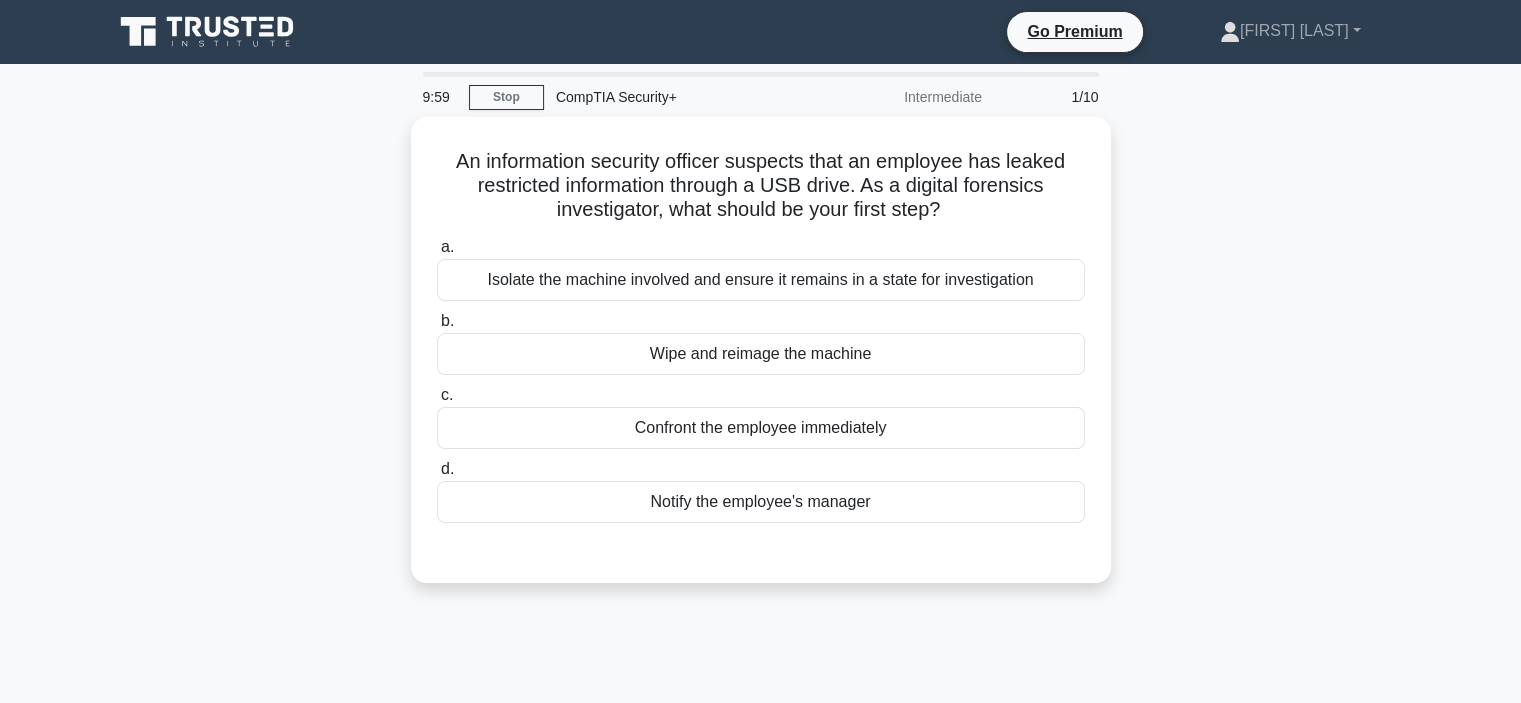 click on "An information security officer suspects that an employee has leaked restricted information through a USB drive. As a digital forensics investigator, what should be your first step?
.spinner_0XTQ{transform-origin:center;animation:spinner_y6GP .75s linear infinite}@keyframes spinner_y6GP{100%{transform:rotate(360deg)}}
a.
b.
c. d." at bounding box center (761, 362) 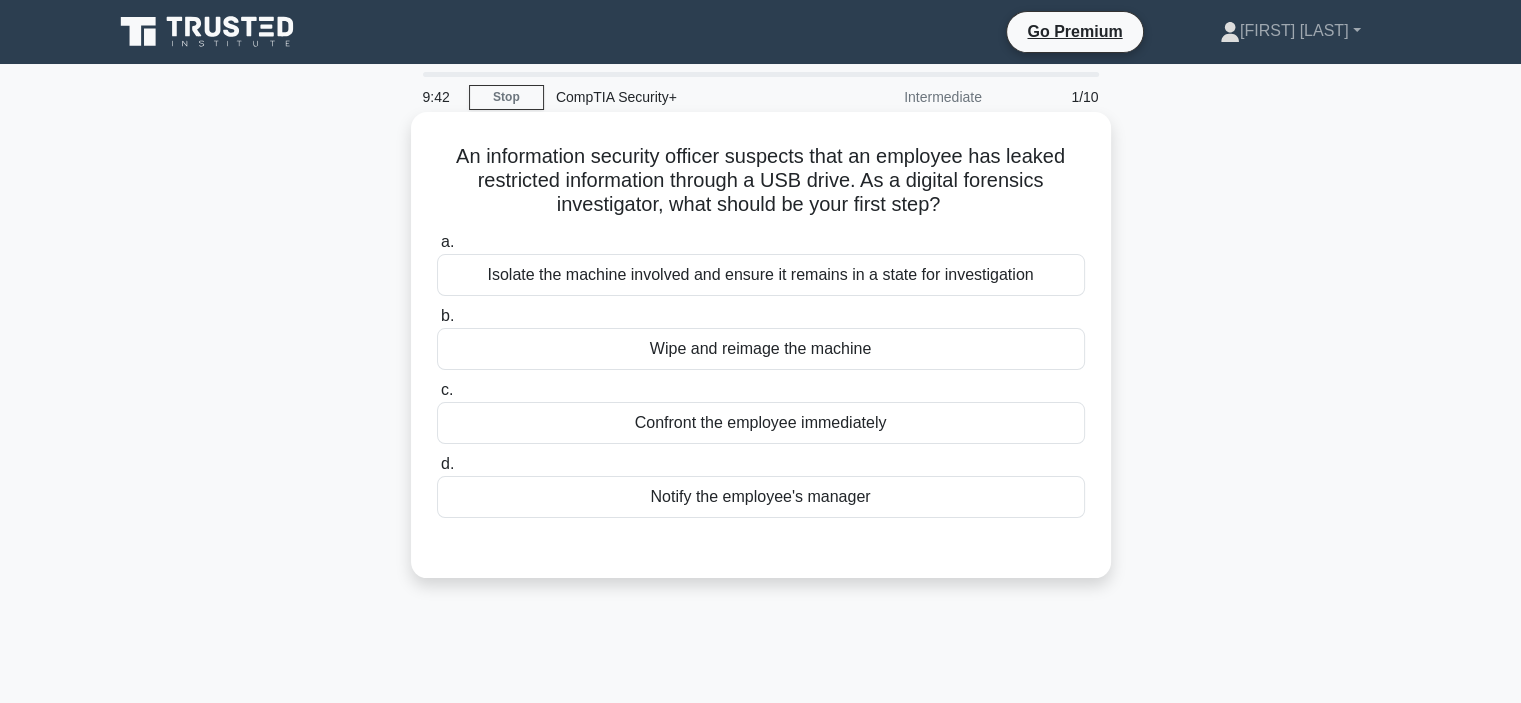 click on "Isolate the machine involved and ensure it remains in a state for investigation" at bounding box center (761, 275) 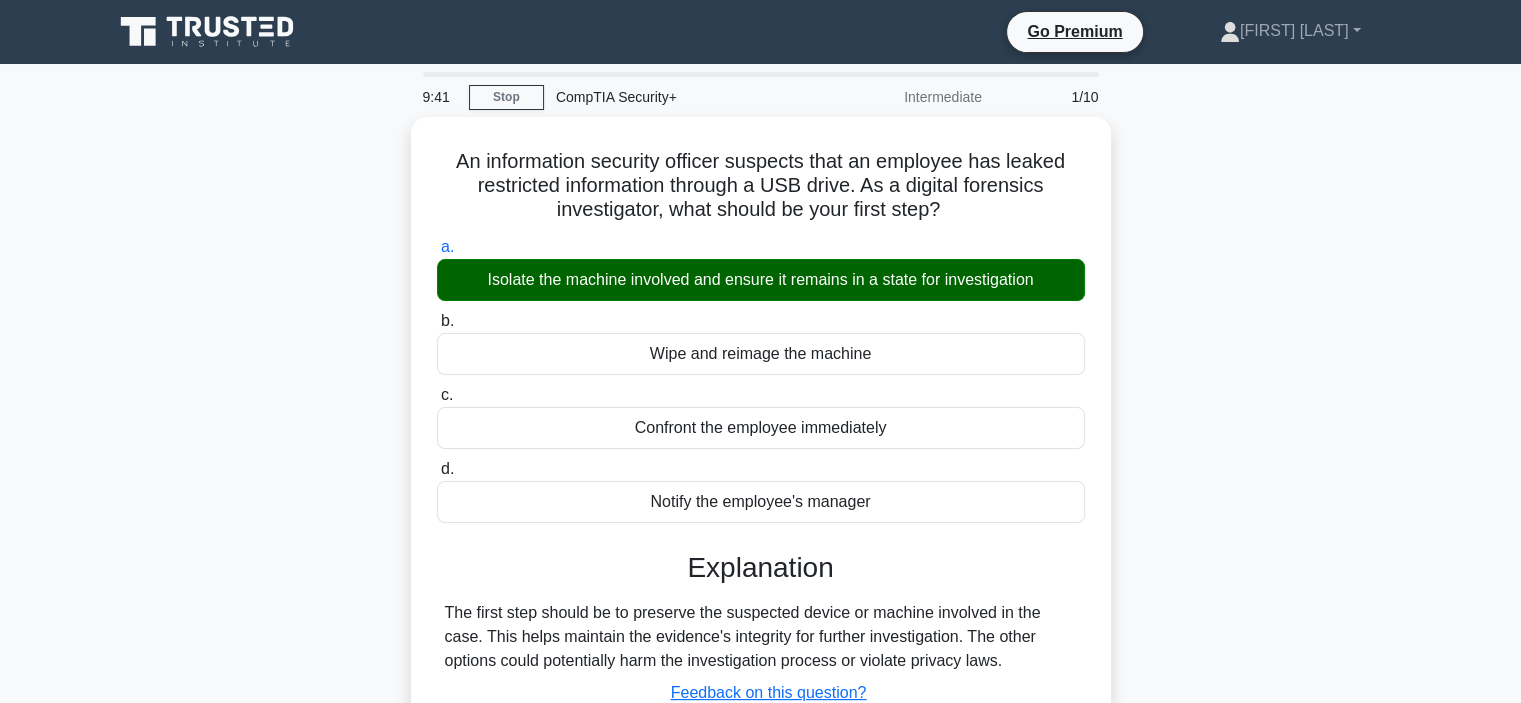 click on "An information security officer suspects that an employee has leaked restricted information through a USB drive. As a digital forensics investigator, what should be your first step?
.spinner_0XTQ{transform-origin:center;animation:spinner_y6GP .75s linear infinite}@keyframes spinner_y6GP{100%{transform:rotate(360deg)}}
a.
b.
c. d." at bounding box center [761, 478] 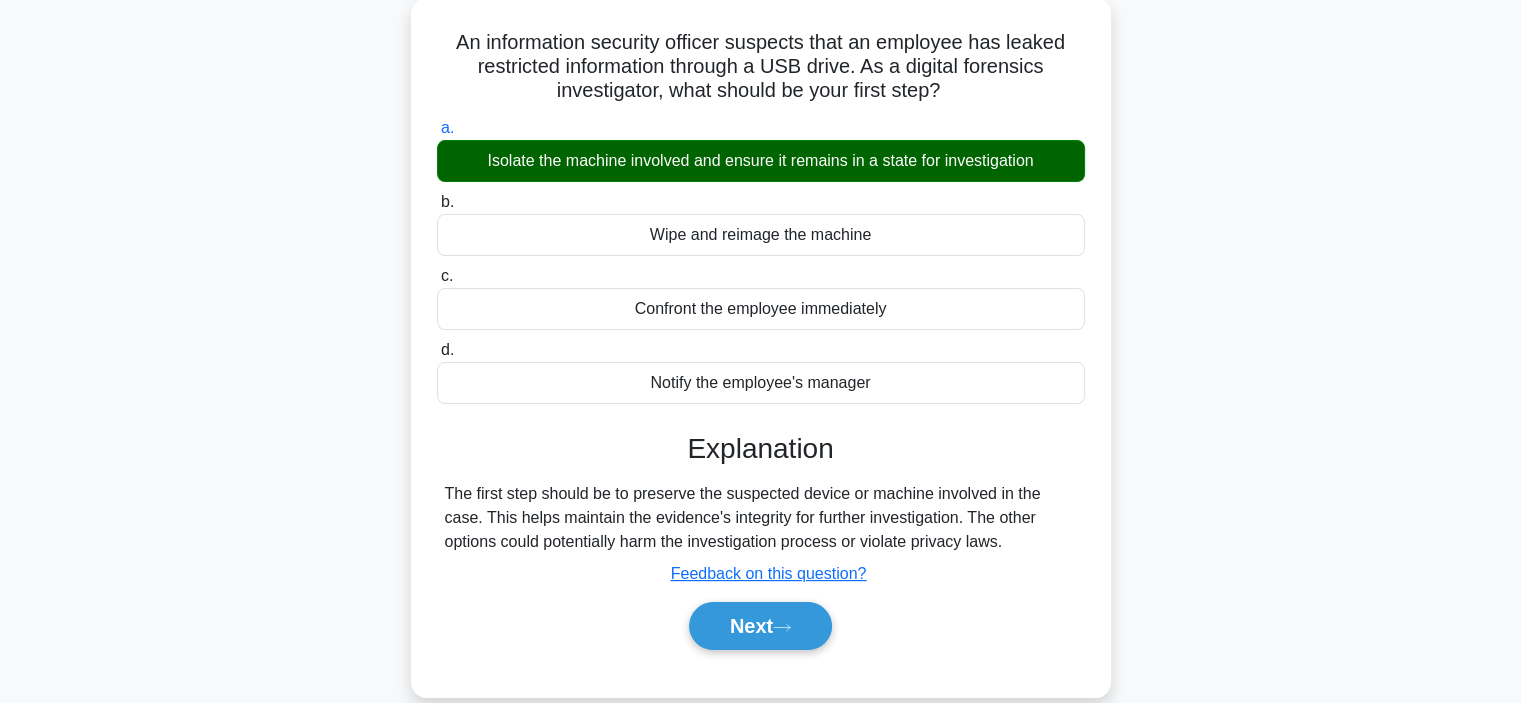scroll, scrollTop: 120, scrollLeft: 0, axis: vertical 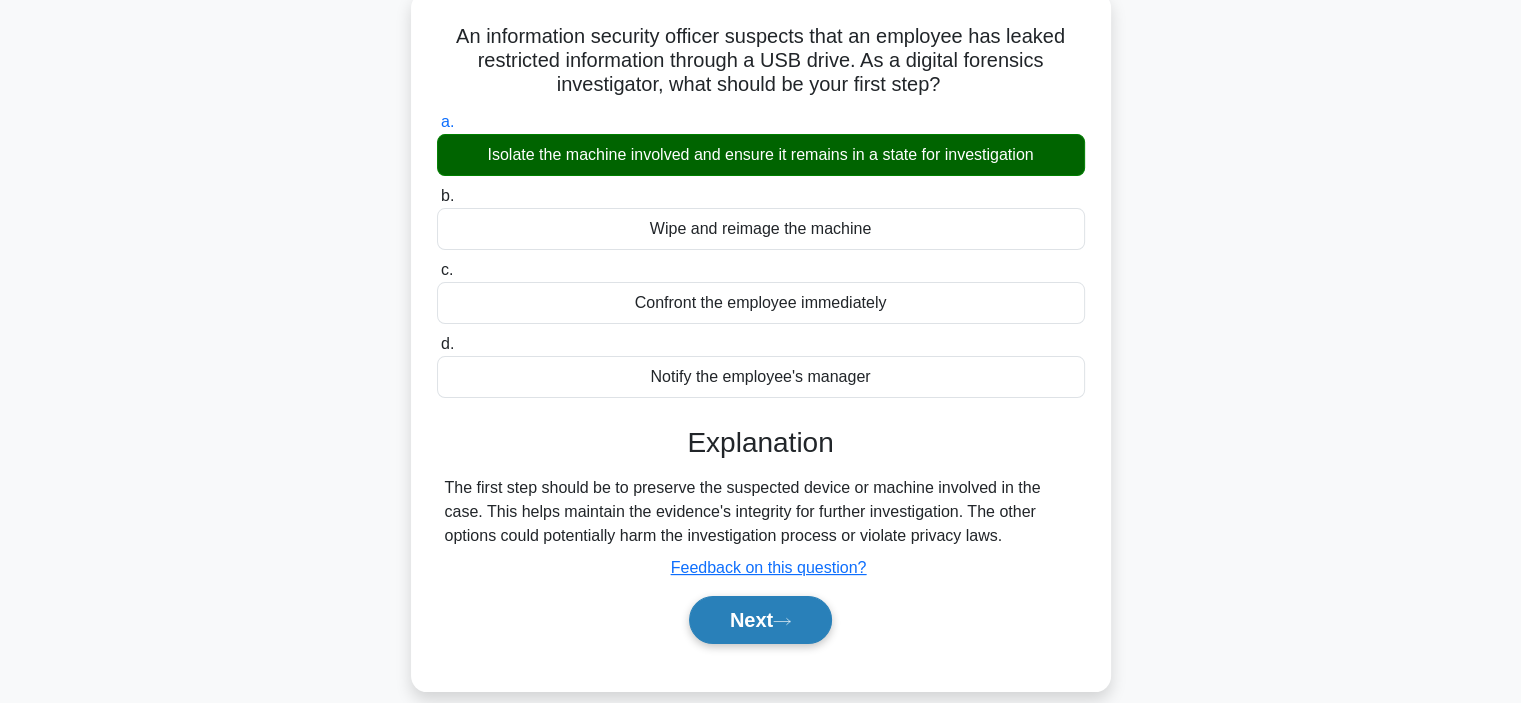 click 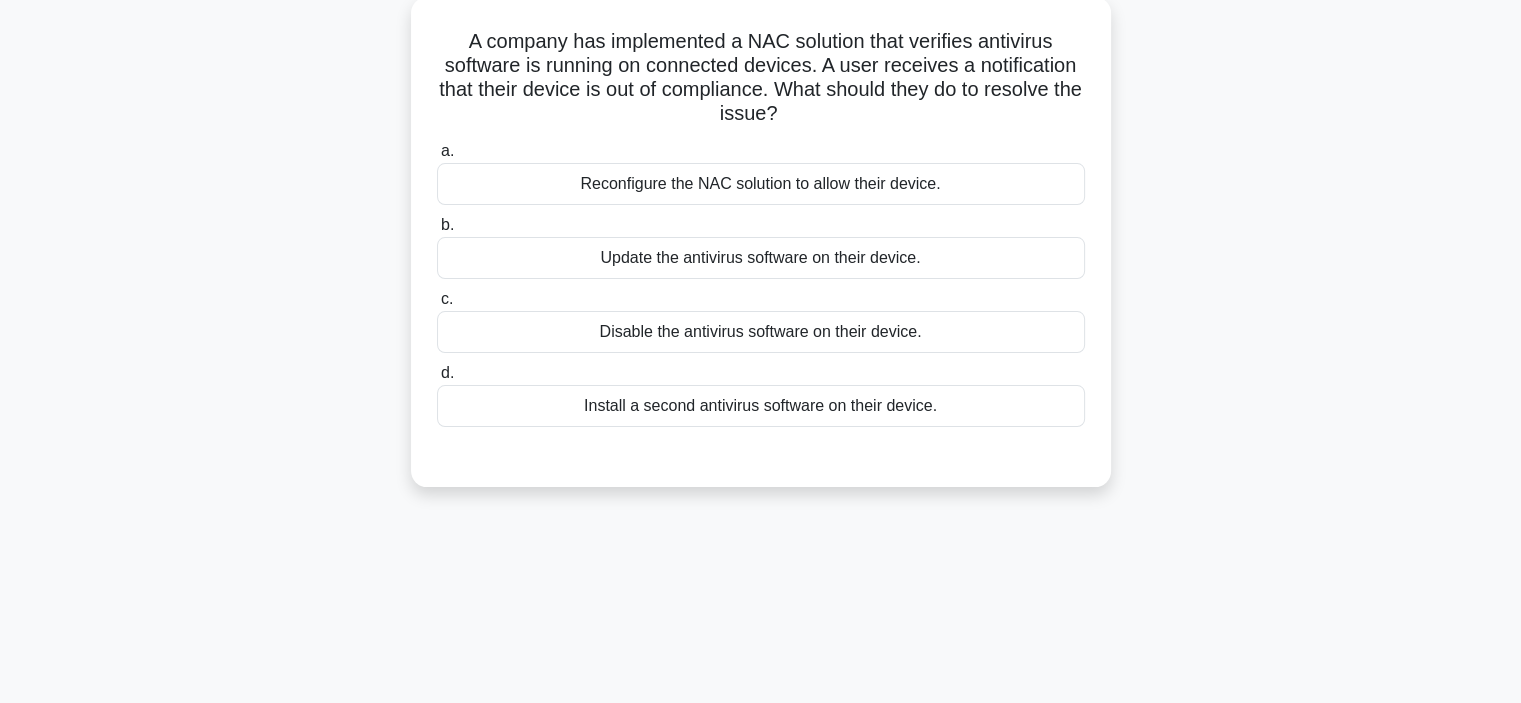 click on "A company has implemented a NAC solution that verifies antivirus software is running on connected devices. A user receives a notification that their device is out of compliance. What should they do to resolve the issue?
.spinner_0XTQ{transform-origin:center;animation:spinner_y6GP .75s linear infinite}@keyframes spinner_y6GP{100%{transform:rotate(360deg)}}
a.
b. c. d." at bounding box center [761, 254] 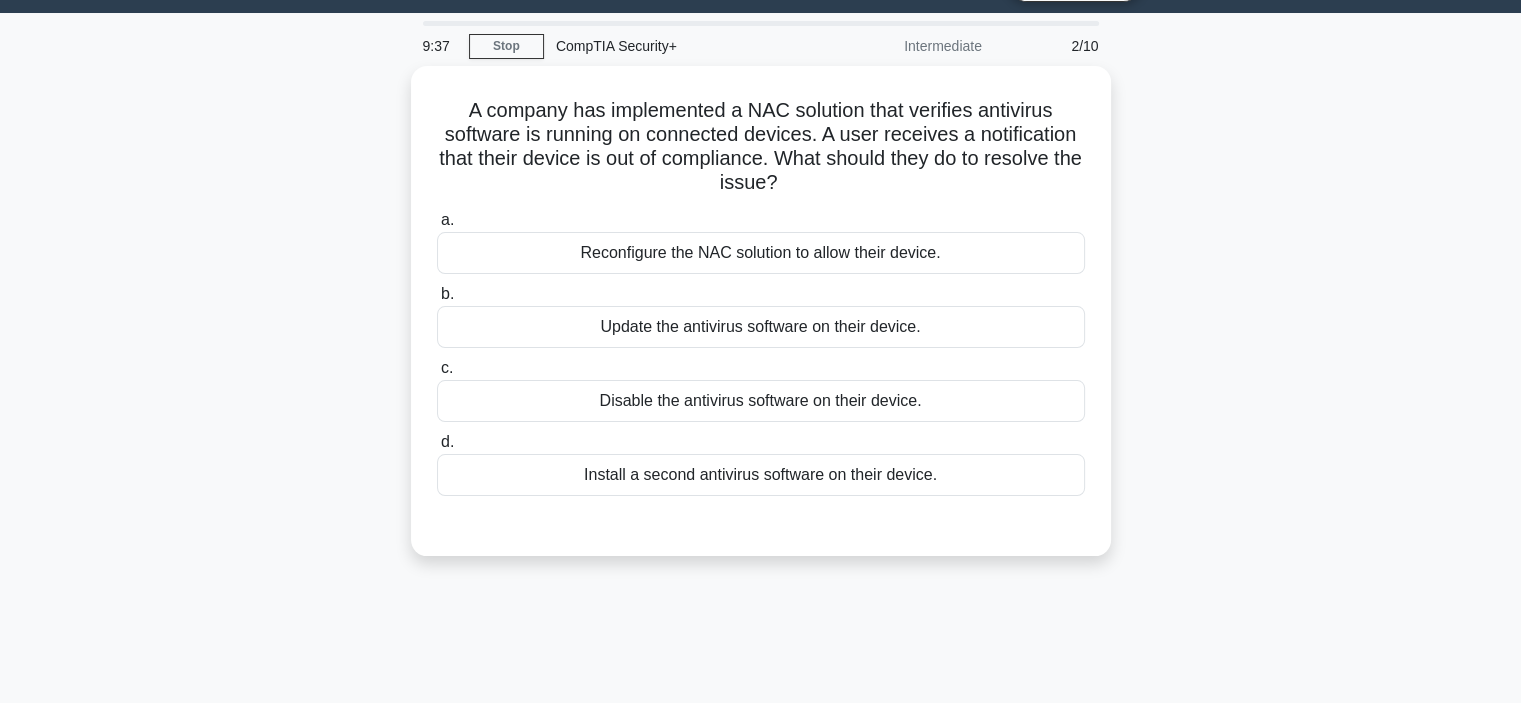 scroll, scrollTop: 40, scrollLeft: 0, axis: vertical 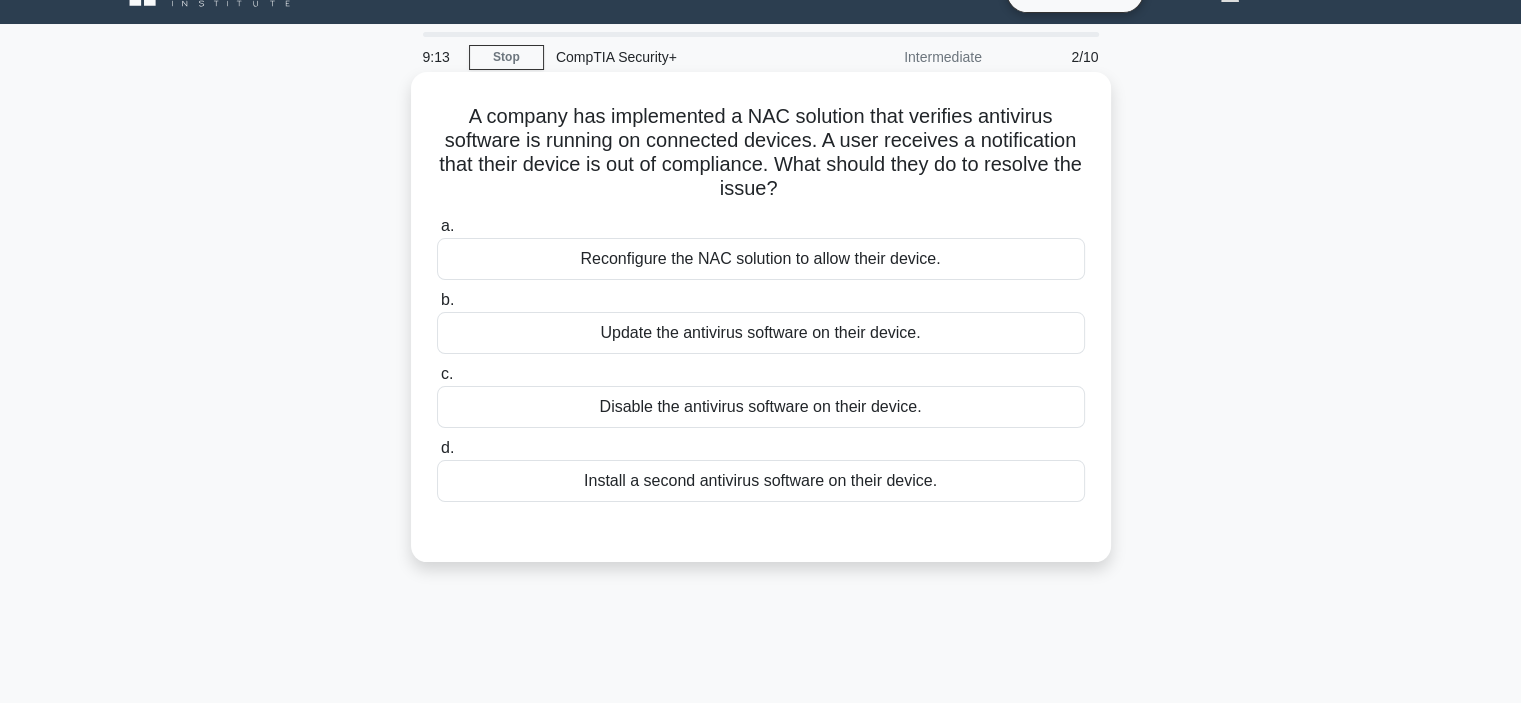 click on "Update the antivirus software on their device." at bounding box center (761, 333) 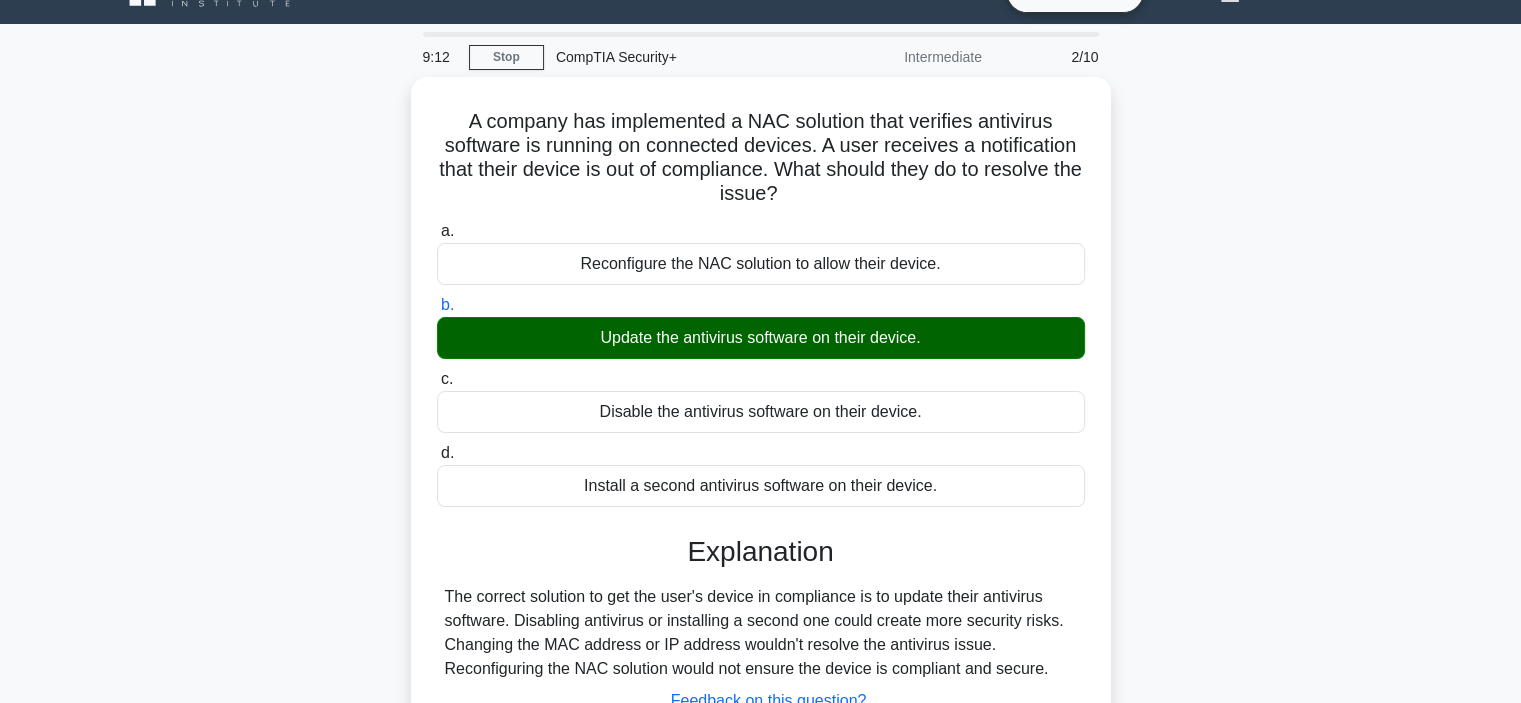 click on "A company has implemented a NAC solution that verifies antivirus software is running on connected devices. A user receives a notification that their device is out of compliance. What should they do to resolve the issue?
.spinner_0XTQ{transform-origin:center;animation:spinner_y6GP .75s linear infinite}@keyframes spinner_y6GP{100%{transform:rotate(360deg)}}
a.
b. c. d." at bounding box center [761, 462] 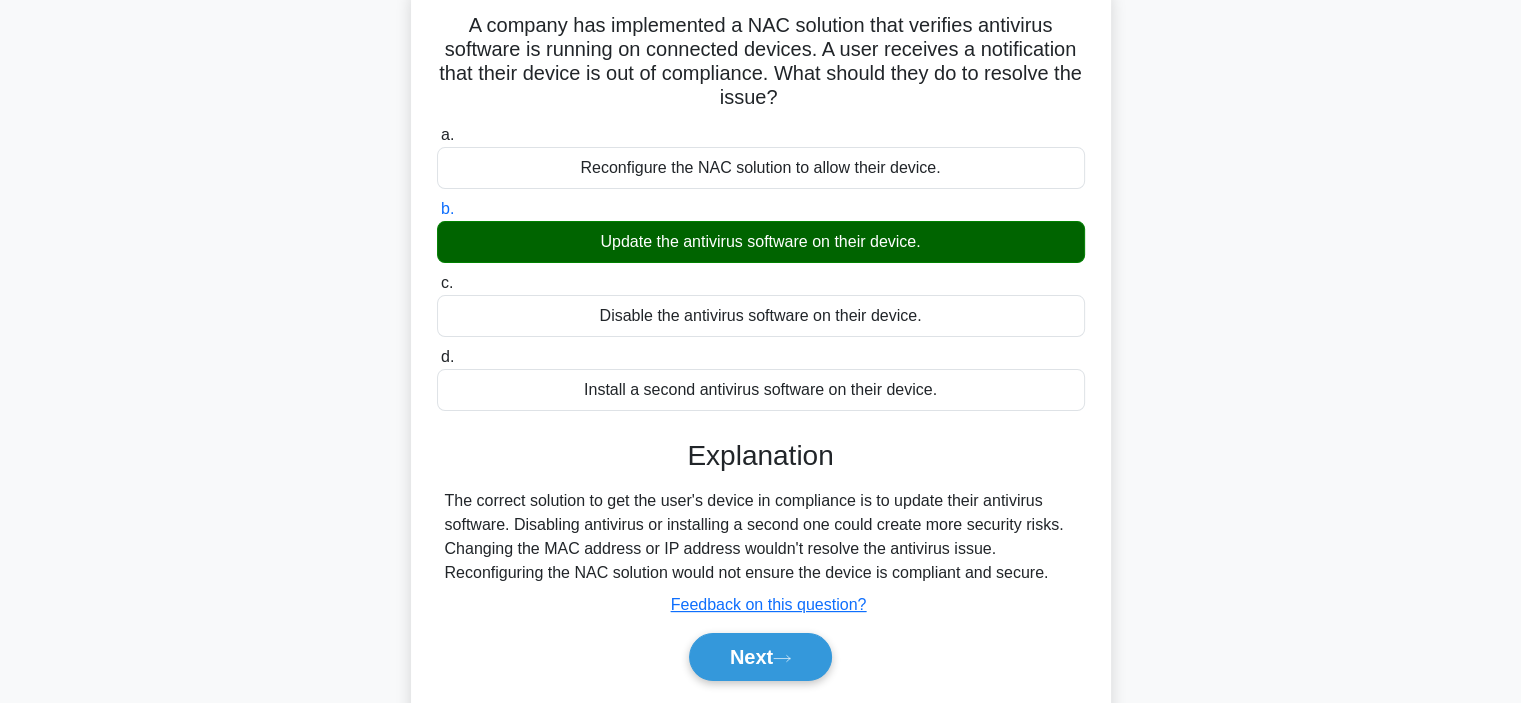 scroll, scrollTop: 160, scrollLeft: 0, axis: vertical 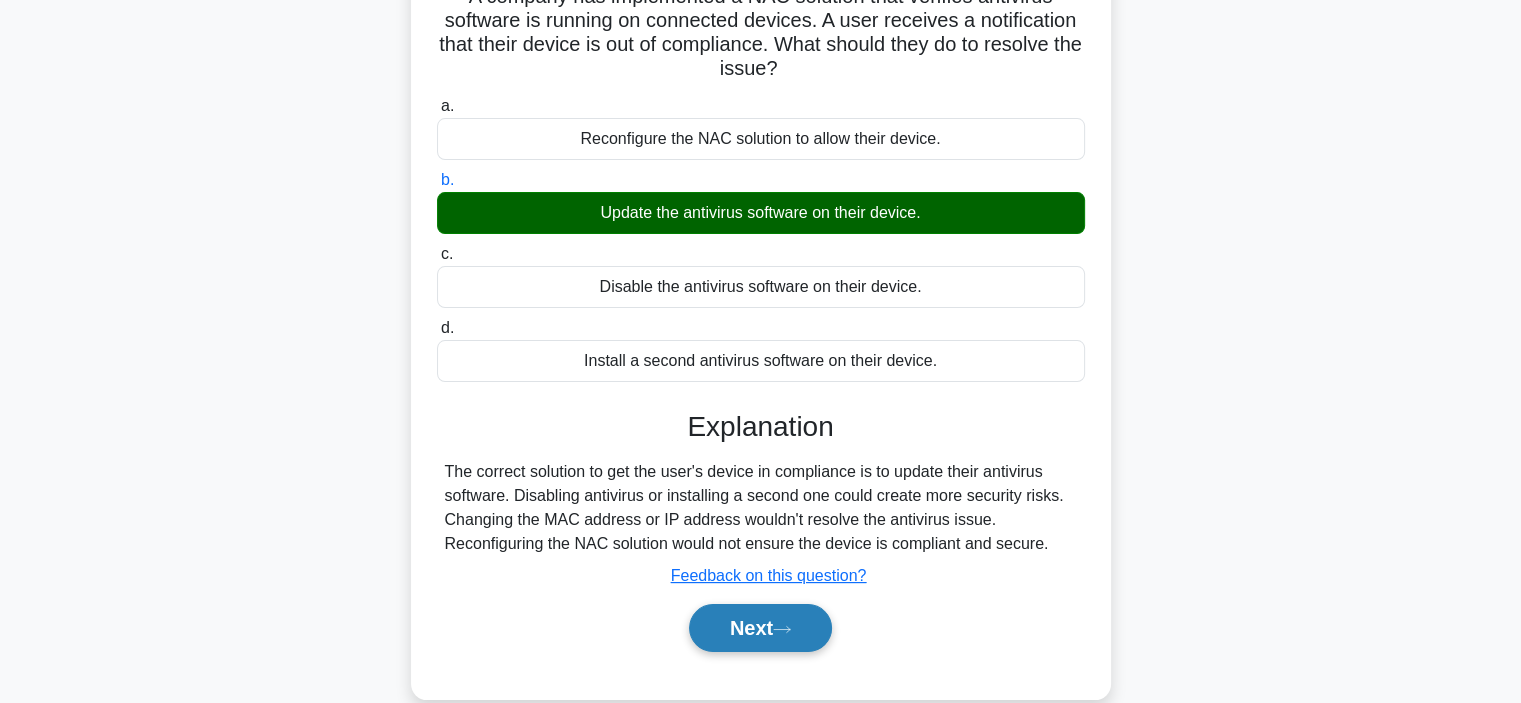 click on "Next" at bounding box center [760, 628] 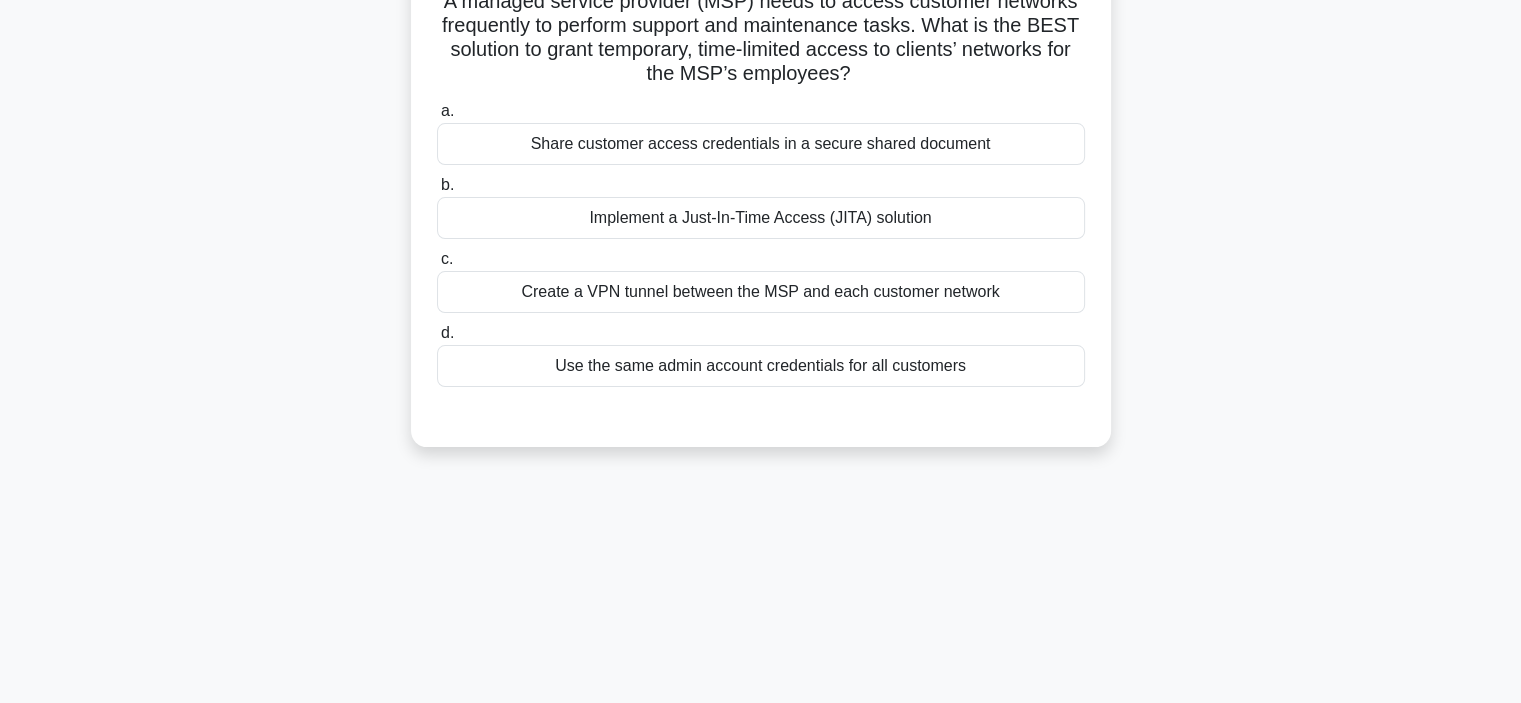 click on "[TIME]
Stop
CompTIA Security+
Intermediate
[SCORE]
A managed service provider (MSP) needs to access customer networks frequently to perform support and maintenance tasks. What is the BEST solution to grant temporary, time-limited access to clients’ networks for the MSP’s employees?
.spinner_0XTQ{transform-origin:center;animation:spinner_y6GP .75s linear infinite}@keyframes spinner_y6GP{100%{transform:rotate(360deg)}}
a.
b." at bounding box center (761, 412) 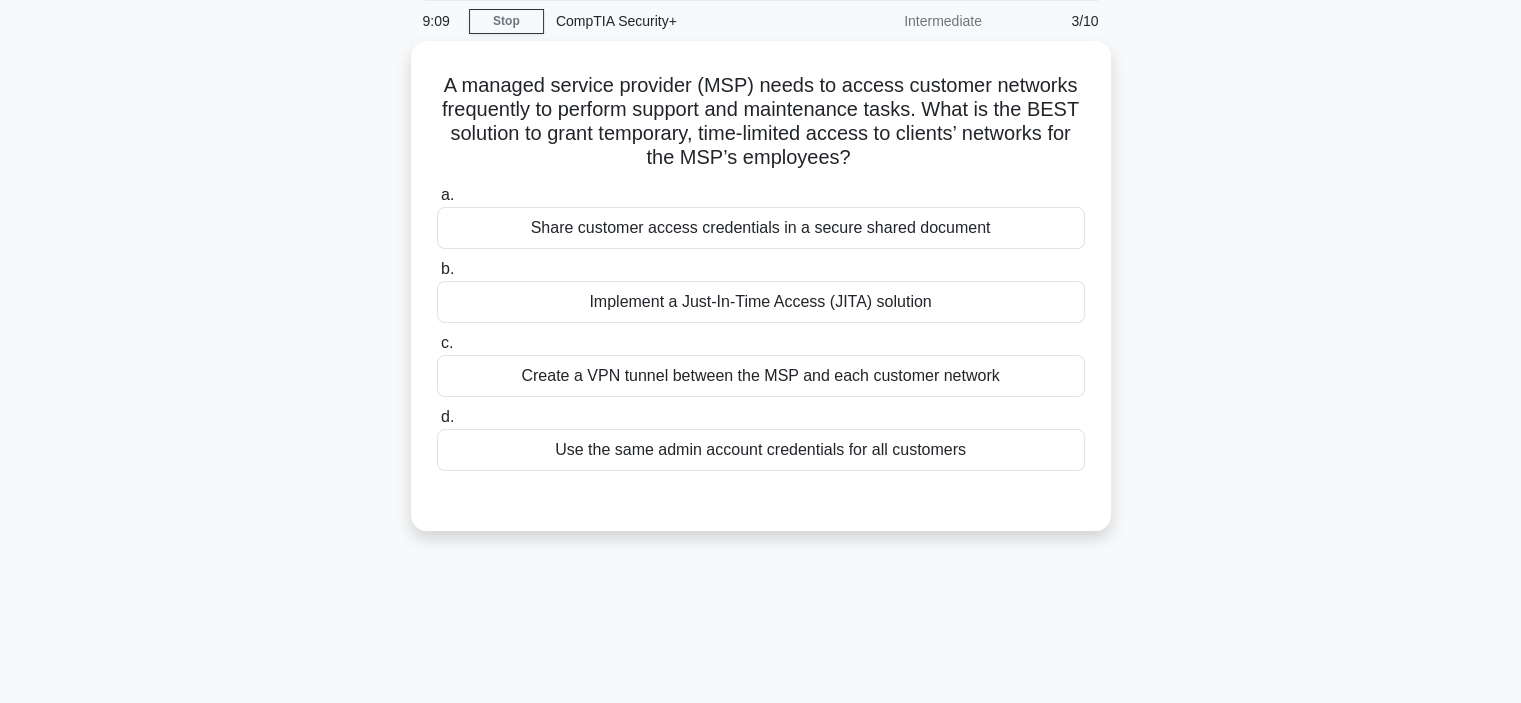 scroll, scrollTop: 40, scrollLeft: 0, axis: vertical 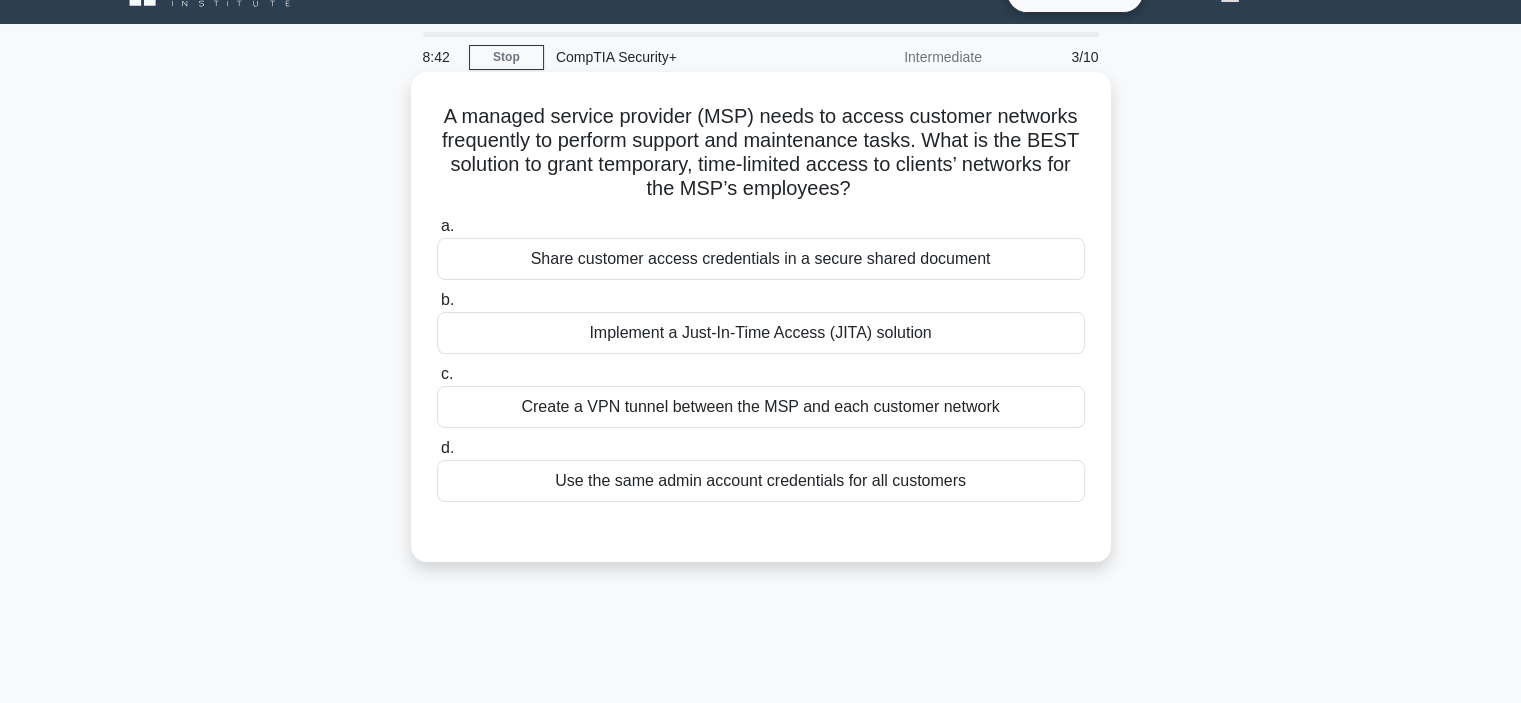 click on "Implement a Just-In-Time Access (JITA) solution" at bounding box center [761, 333] 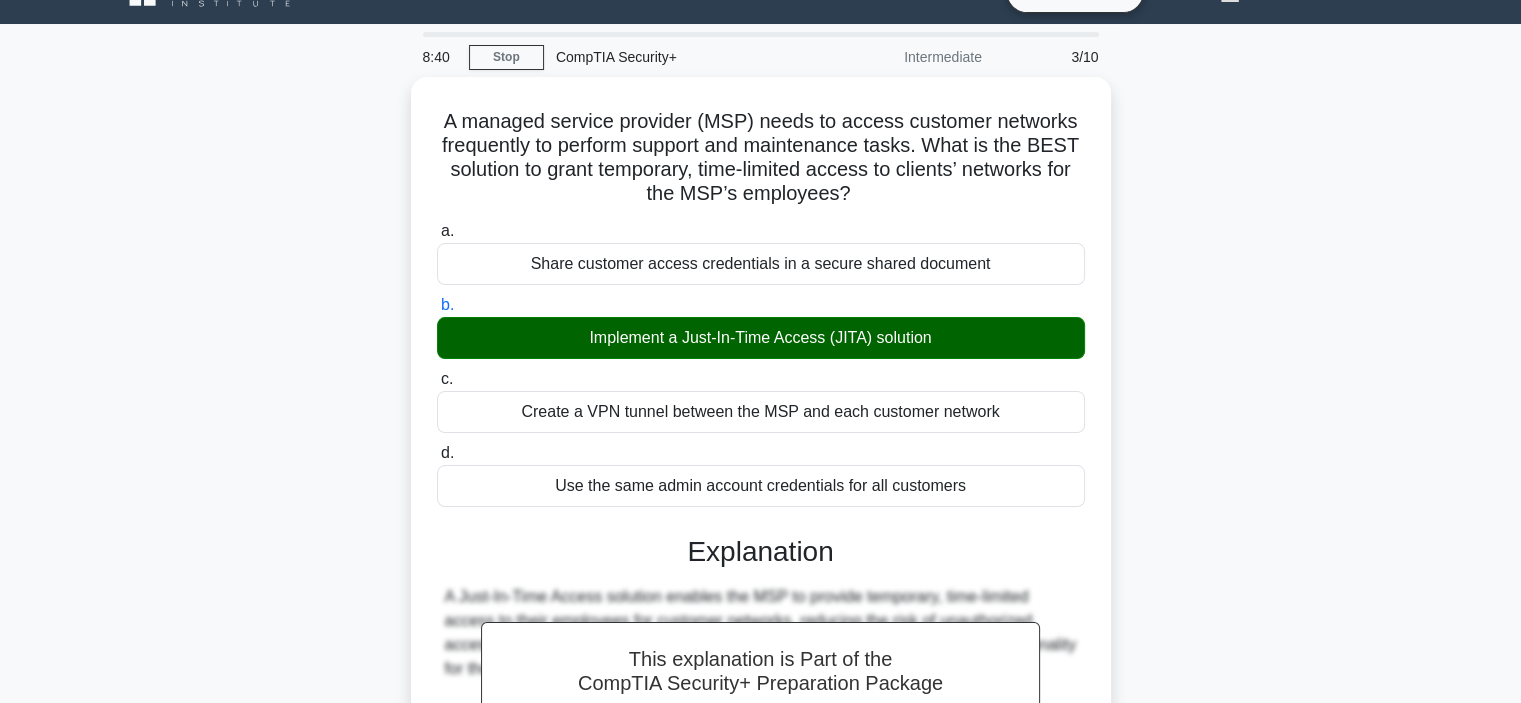 click on "A managed service provider (MSP) needs to access customer networks frequently to perform support and maintenance tasks. What is the BEST solution to grant temporary, time-limited access to clients’ networks for the MSP’s employees?
.spinner_0XTQ{transform-origin:center;animation:spinner_y6GP .75s linear infinite}@keyframes spinner_y6GP{100%{transform:rotate(360deg)}}
a." at bounding box center [761, 534] 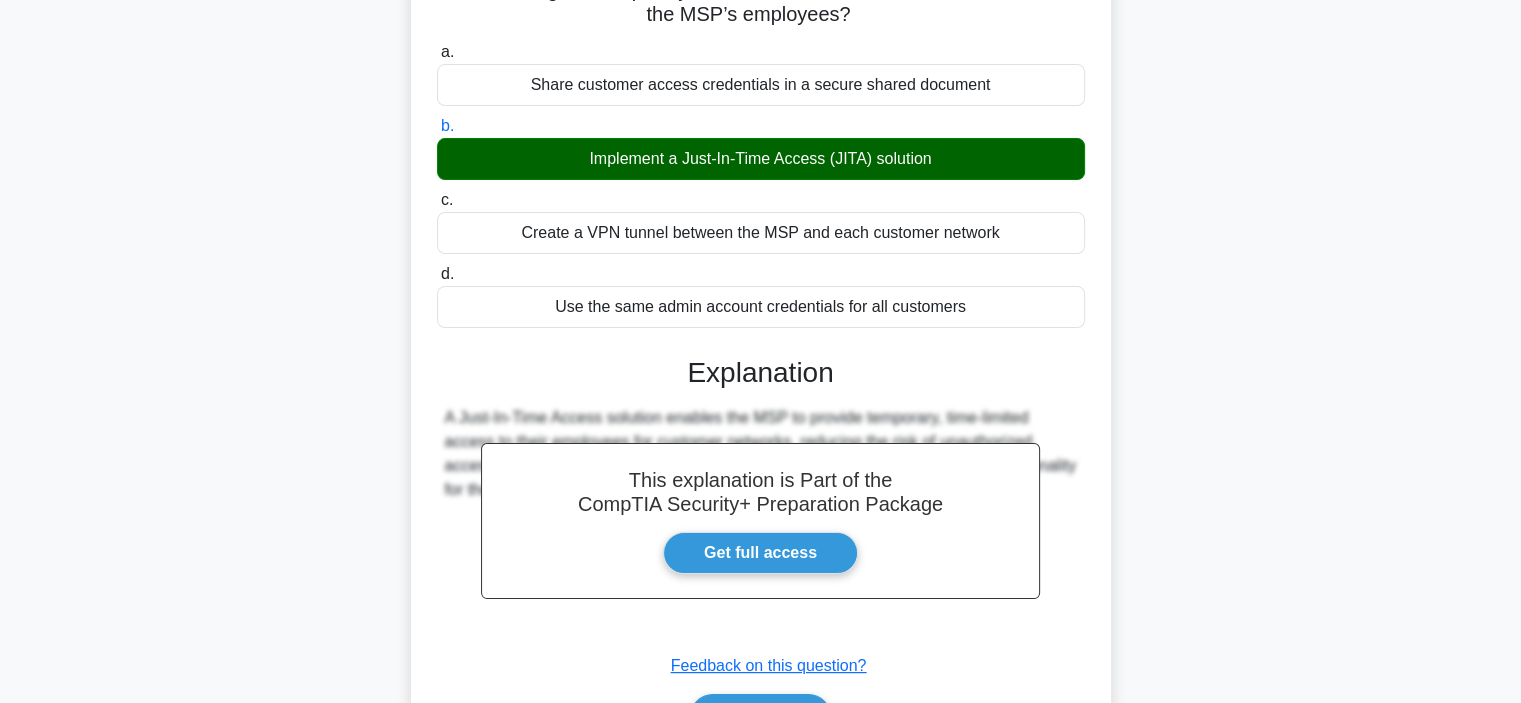 scroll, scrollTop: 240, scrollLeft: 0, axis: vertical 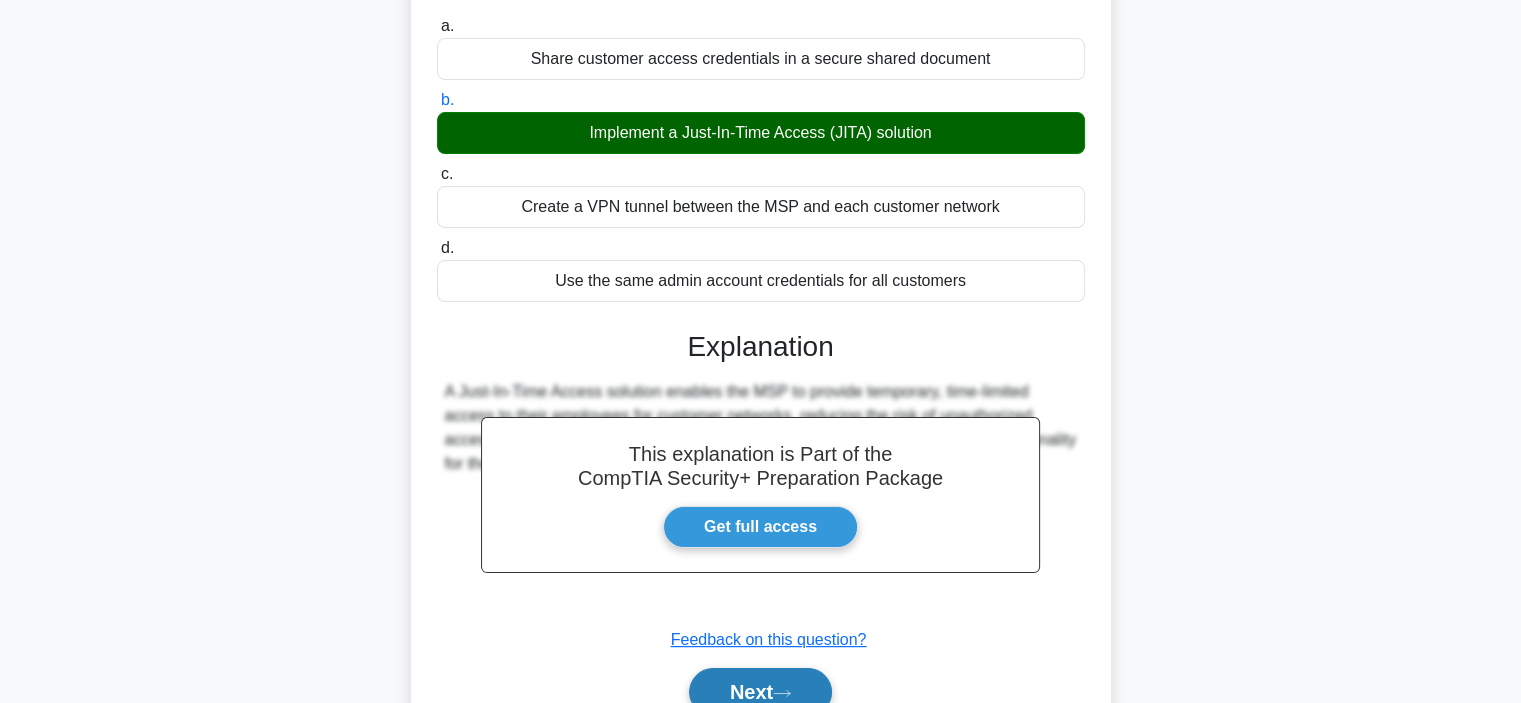 click on "Next" at bounding box center (760, 692) 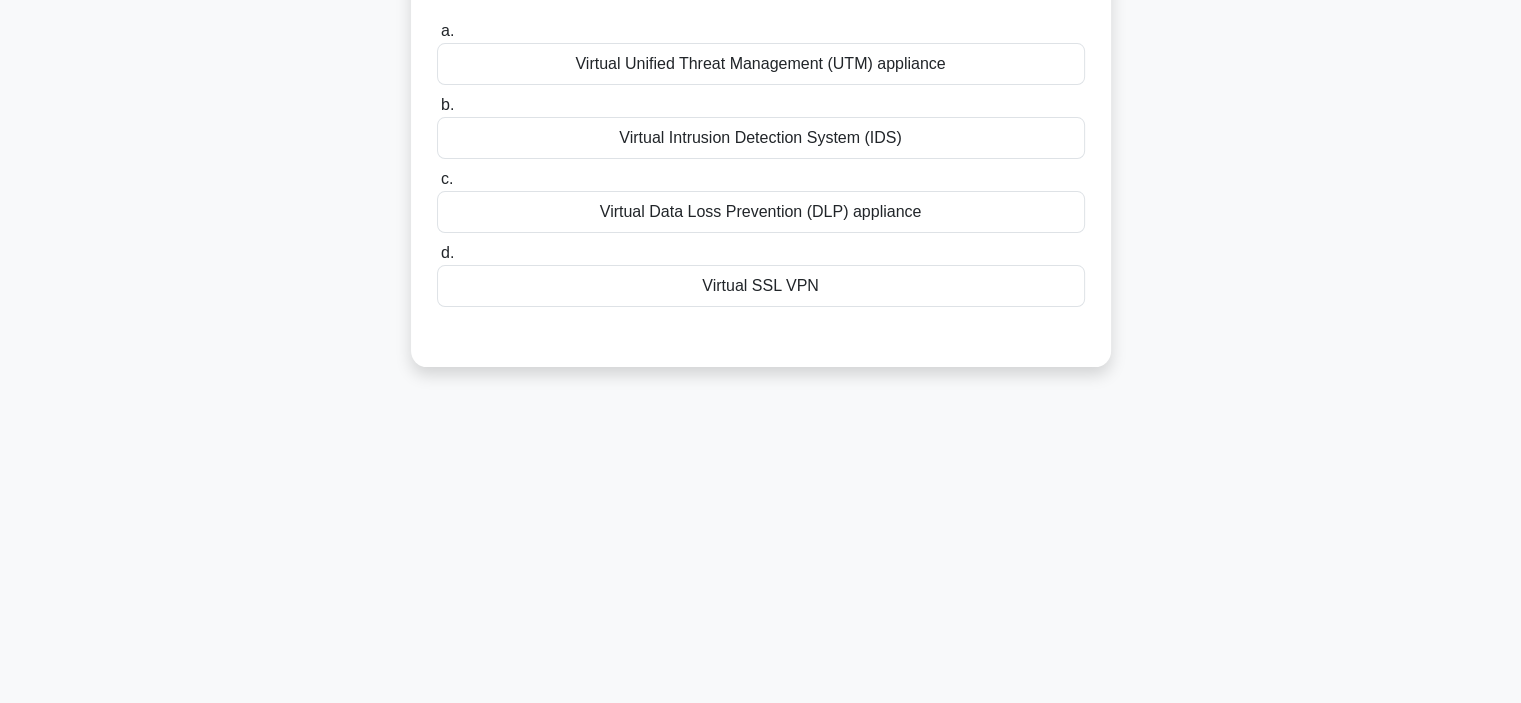 click on "[TIME]
Stop
CompTIA Security+
Intermediate
[SCORE]
A company is using virtualization to manage its servers and wants to implement a virtual security appliance to handle multiple security functions. Which virtual security appliance can meet these requirements?
.spinner_0XTQ{transform-origin:center;animation:spinner_y6GP .75s linear infinite}@keyframes spinner_y6GP{100%{transform:rotate(360deg)}}
a.
b. c. d." at bounding box center (761, 332) 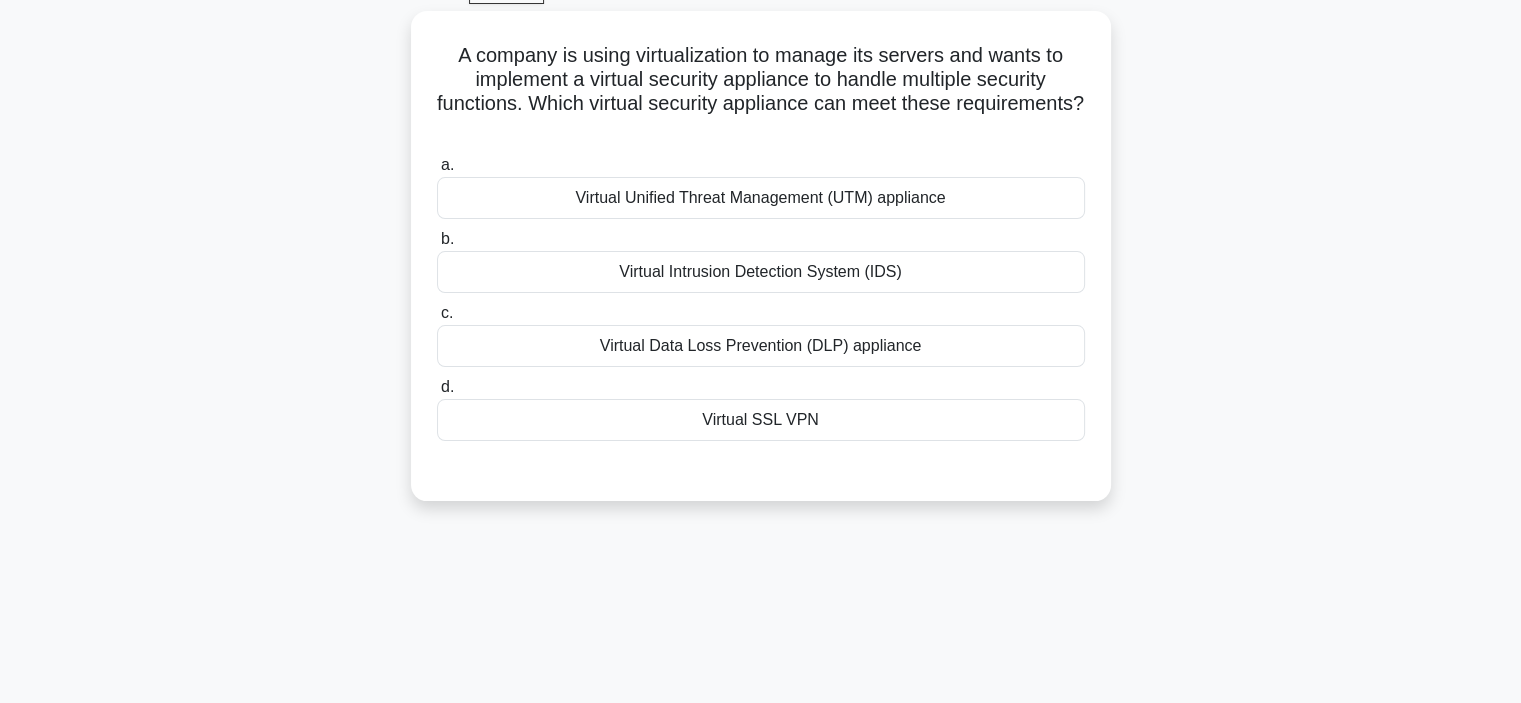 scroll, scrollTop: 80, scrollLeft: 0, axis: vertical 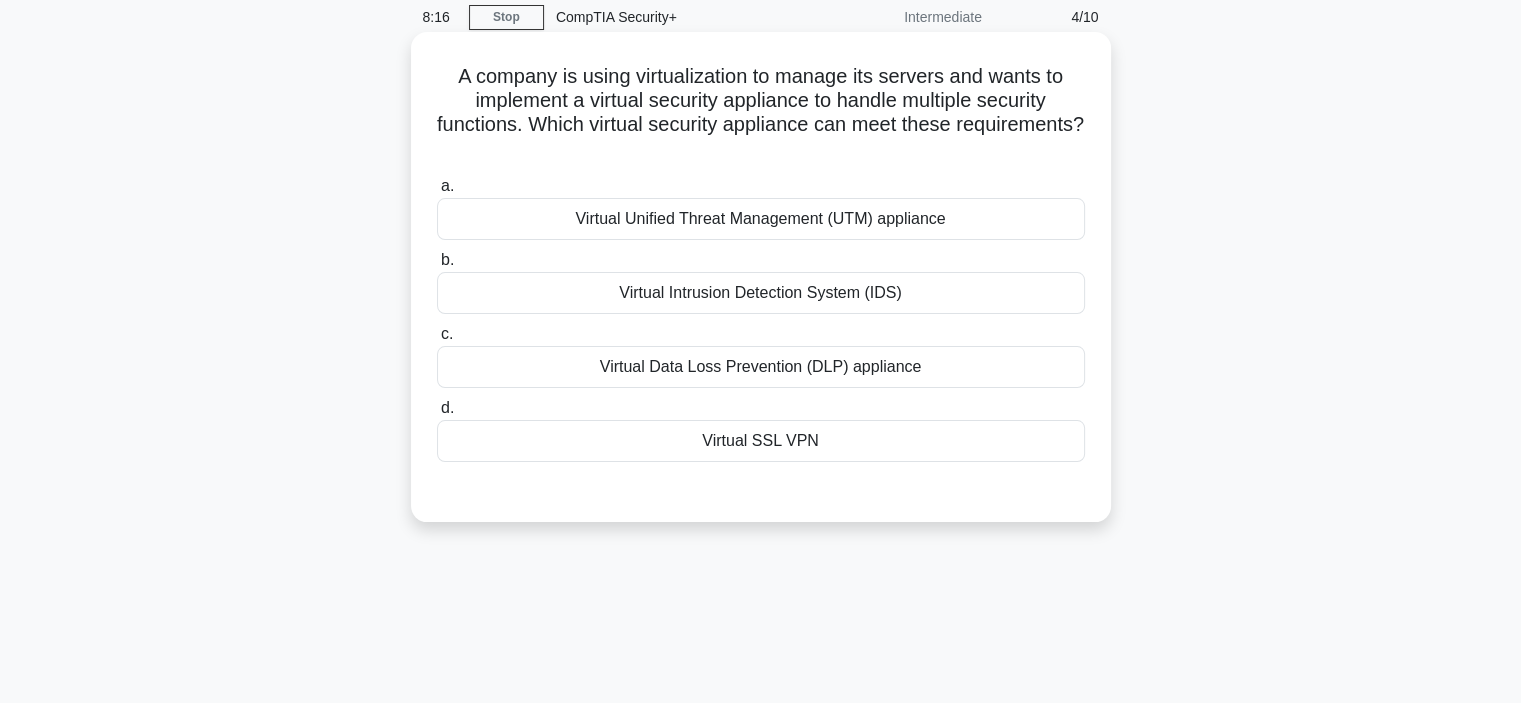 click on "Virtual Unified Threat Management (UTM) appliance" at bounding box center [761, 219] 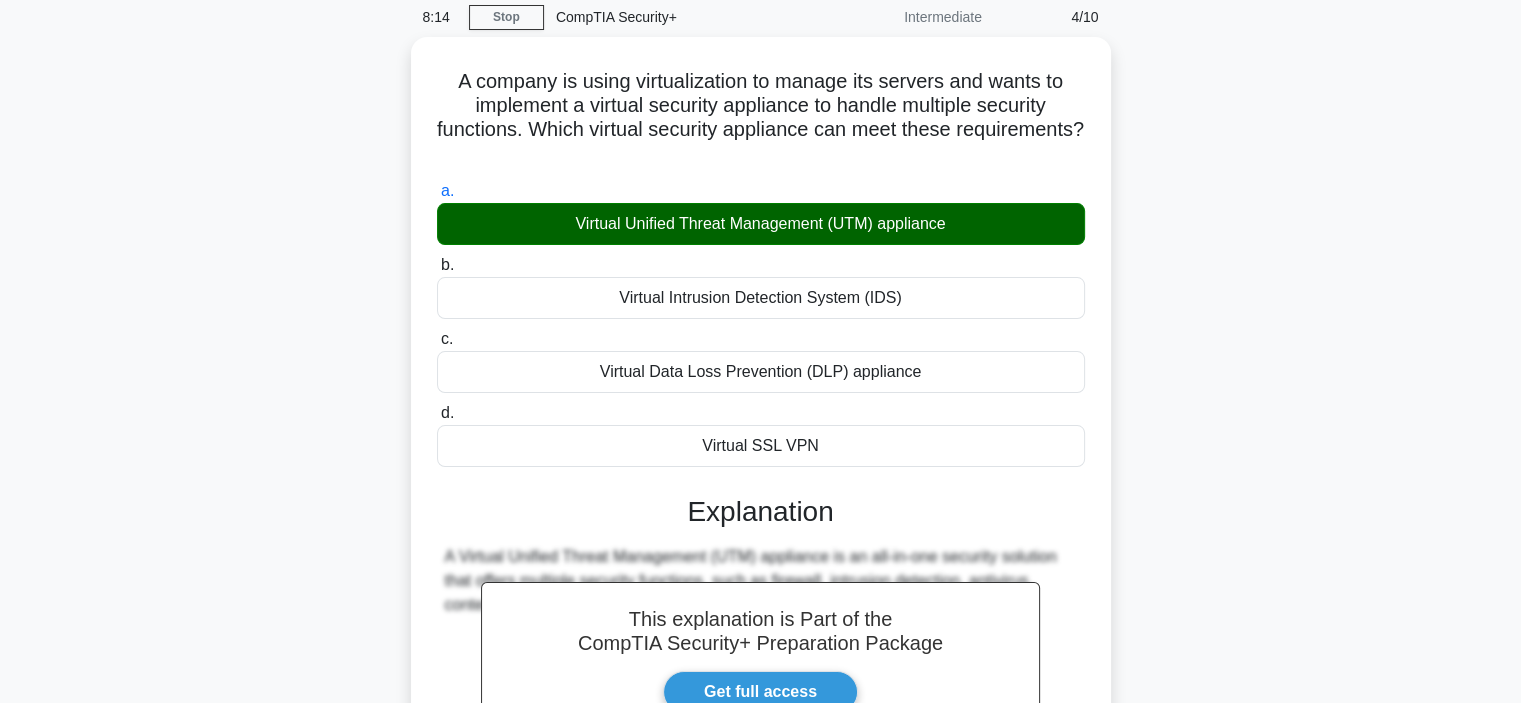 click on "A company is using virtualization to manage its servers and wants to implement a virtual security appliance to handle multiple security functions. Which virtual security appliance can meet these requirements?
.spinner_0XTQ{transform-origin:center;animation:spinner_y6GP .75s linear infinite}@keyframes spinner_y6GP{100%{transform:rotate(360deg)}}
a.
Virtual Unified Threat Management (UTM) appliance" at bounding box center (761, 494) 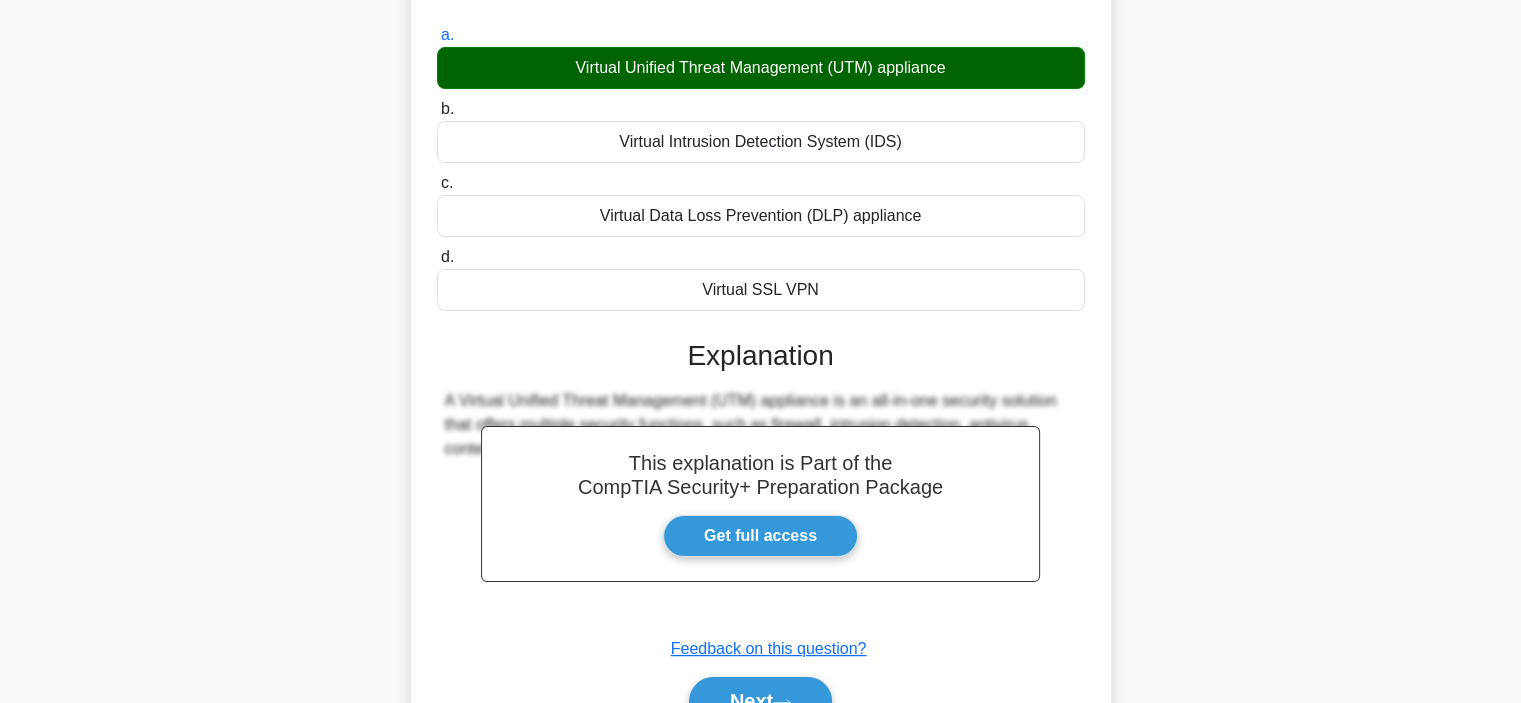 scroll, scrollTop: 240, scrollLeft: 0, axis: vertical 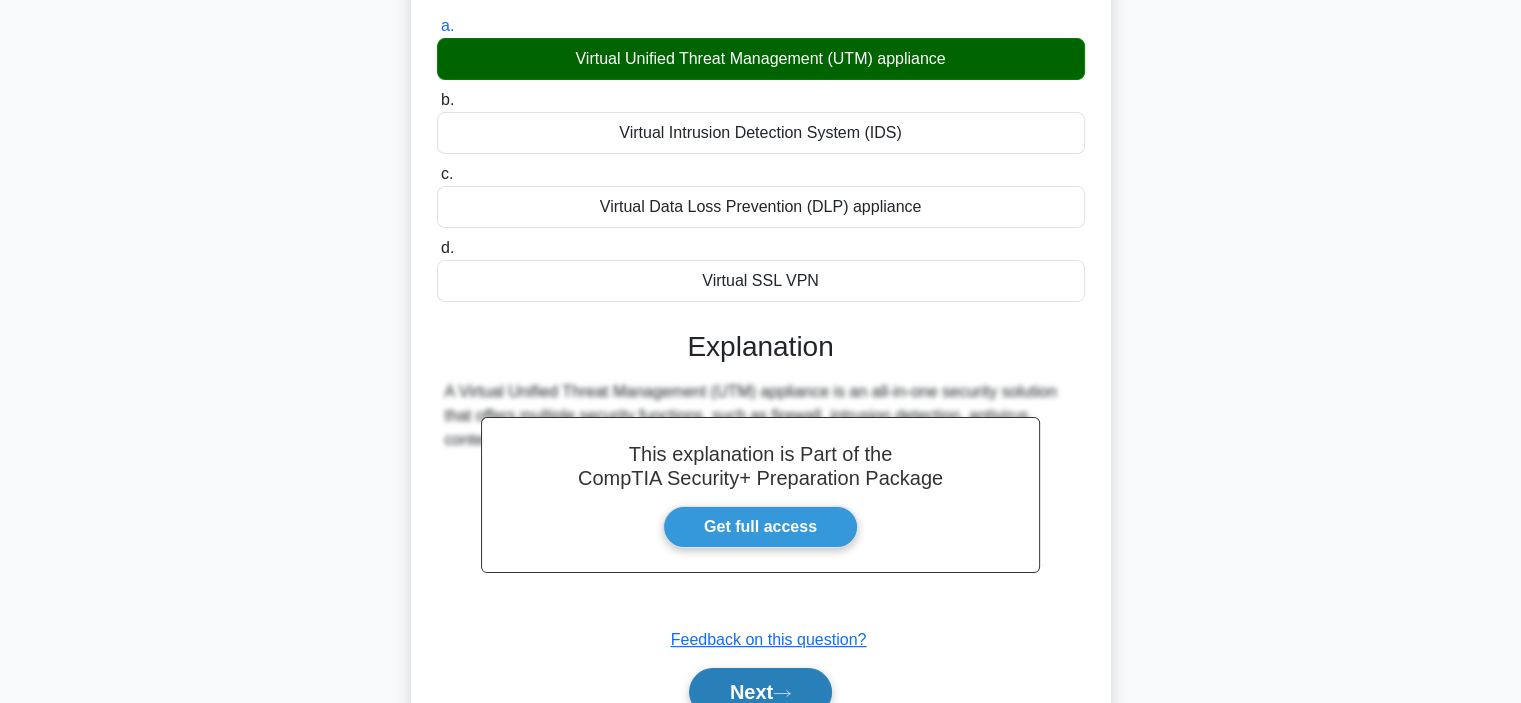 click on "Next" at bounding box center [760, 692] 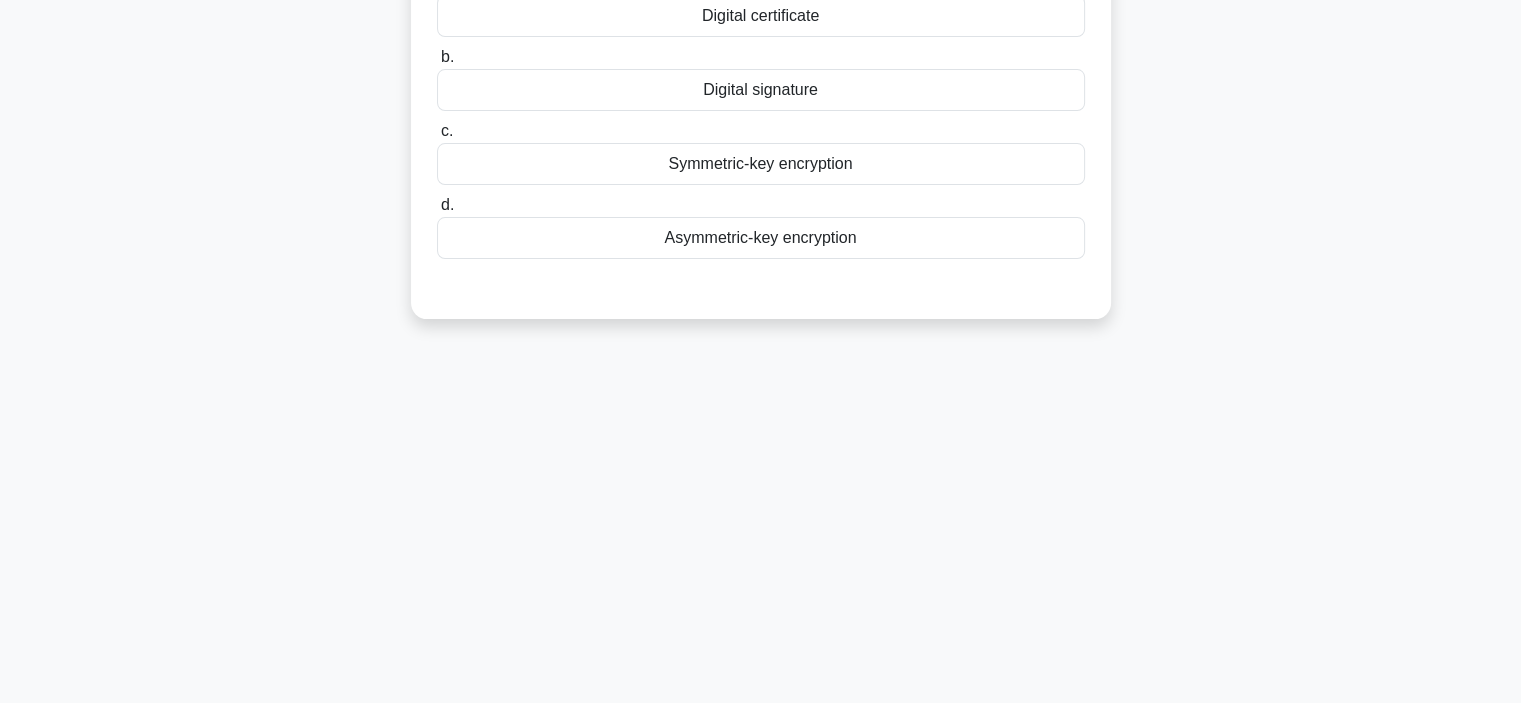 click on "An IT administrator wants to ensure the authenticity of a message from a colleague. What should they use?
.spinner_0XTQ{transform-origin:center;animation:spinner_y6GP .75s linear infinite}@keyframes spinner_y6GP{100%{transform:rotate(360deg)}}
a.
Digital certificate
b. c. d." at bounding box center (761, 110) 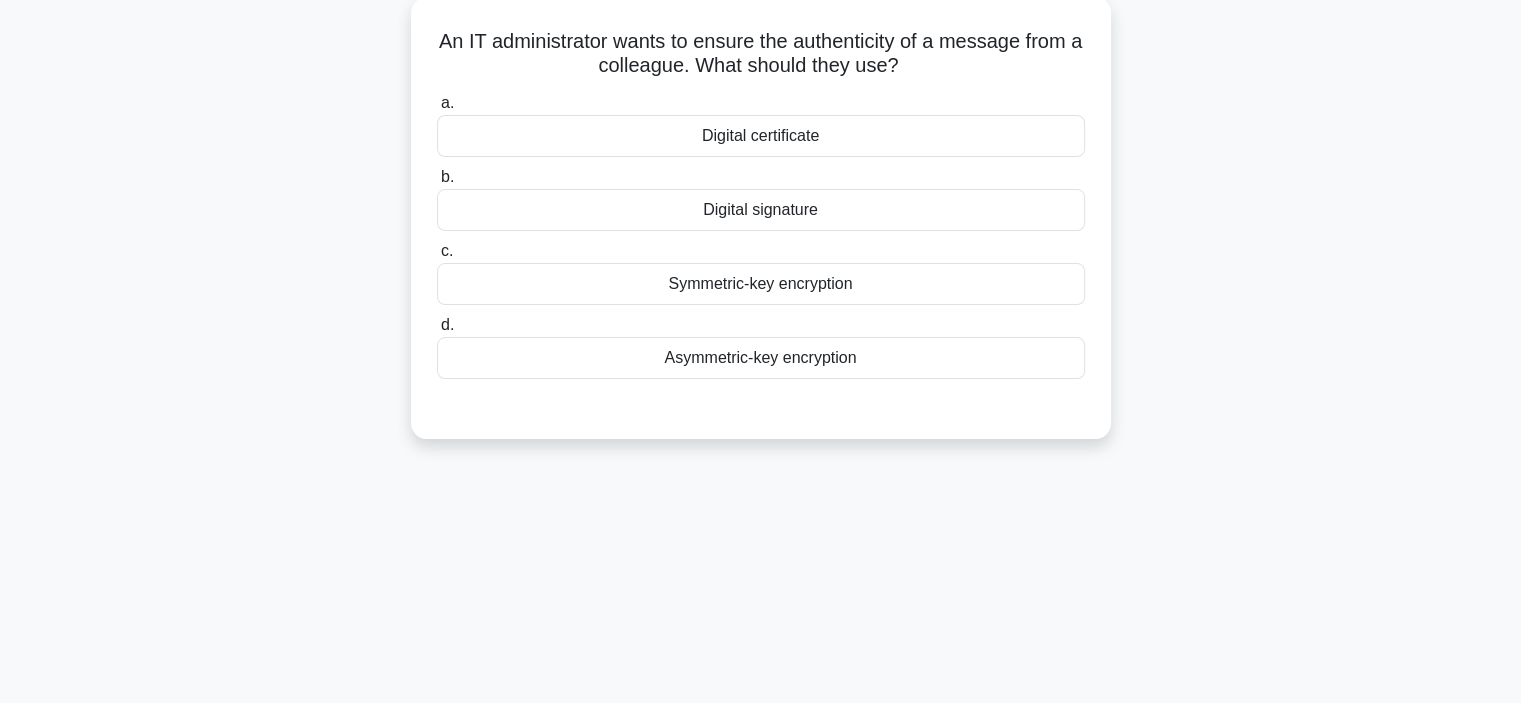 scroll, scrollTop: 80, scrollLeft: 0, axis: vertical 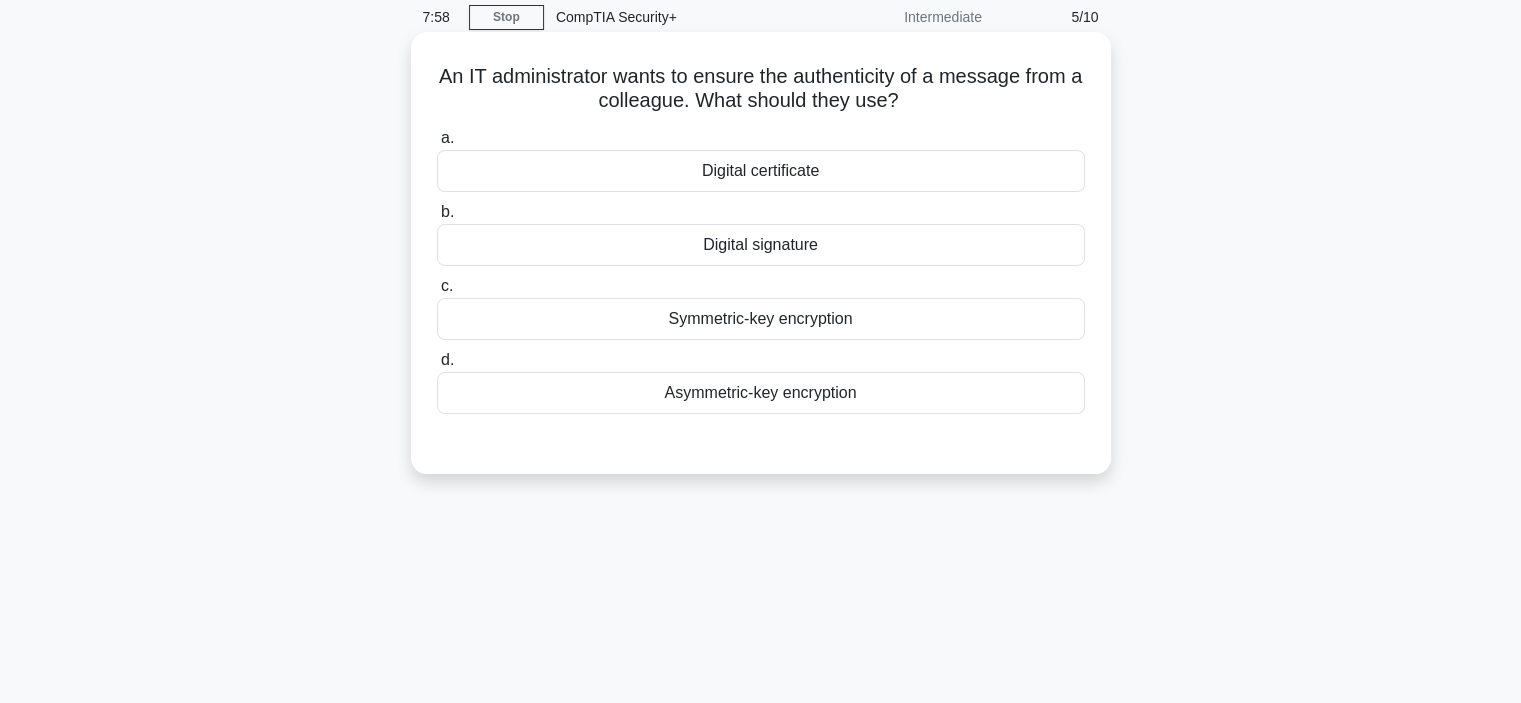 click on "Digital certificate" at bounding box center [761, 171] 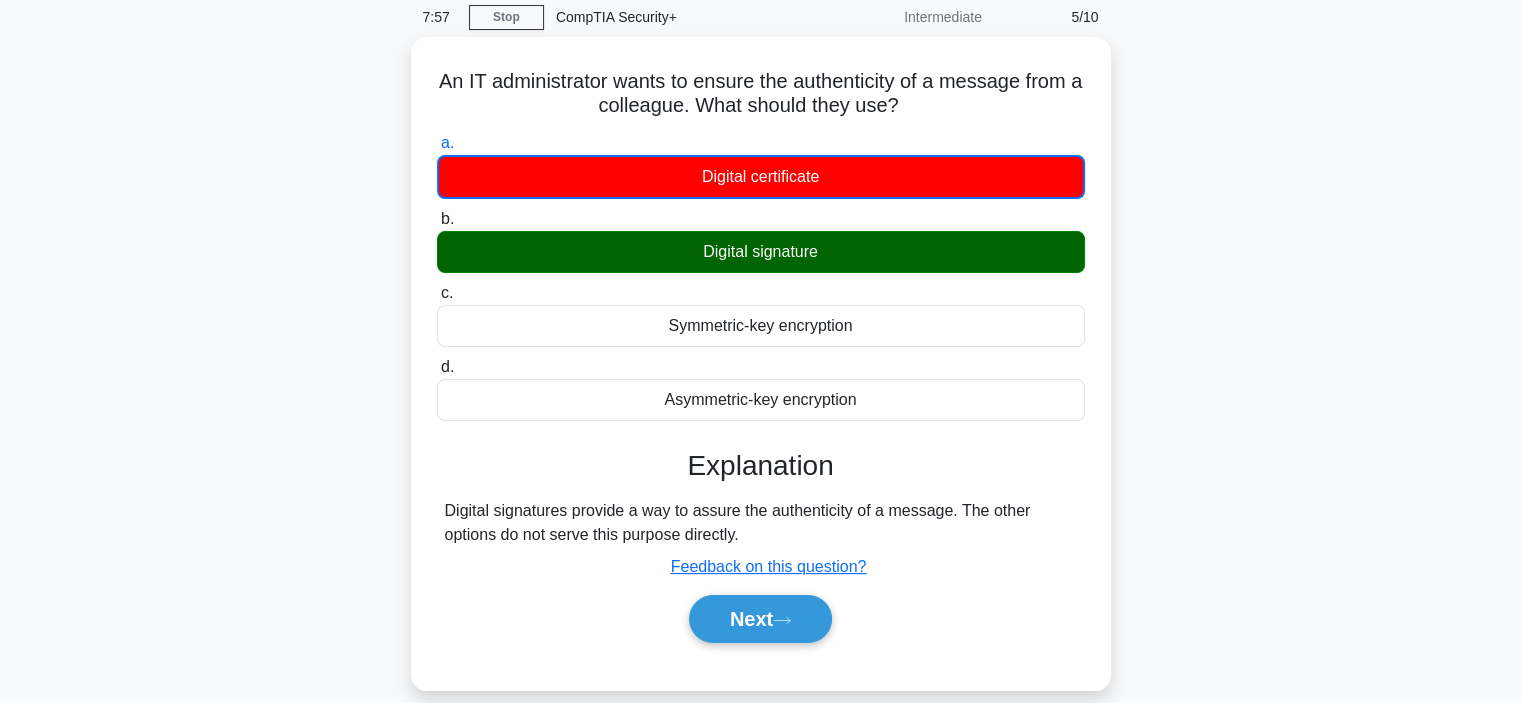 click on "An IT administrator wants to ensure the authenticity of a message from a colleague. What should they use?
.spinner_0XTQ{transform-origin:center;animation:spinner_y6GP .75s linear infinite}@keyframes spinner_y6GP{100%{transform:rotate(360deg)}}
a.
Digital certificate
b. c. d." at bounding box center (761, 375) 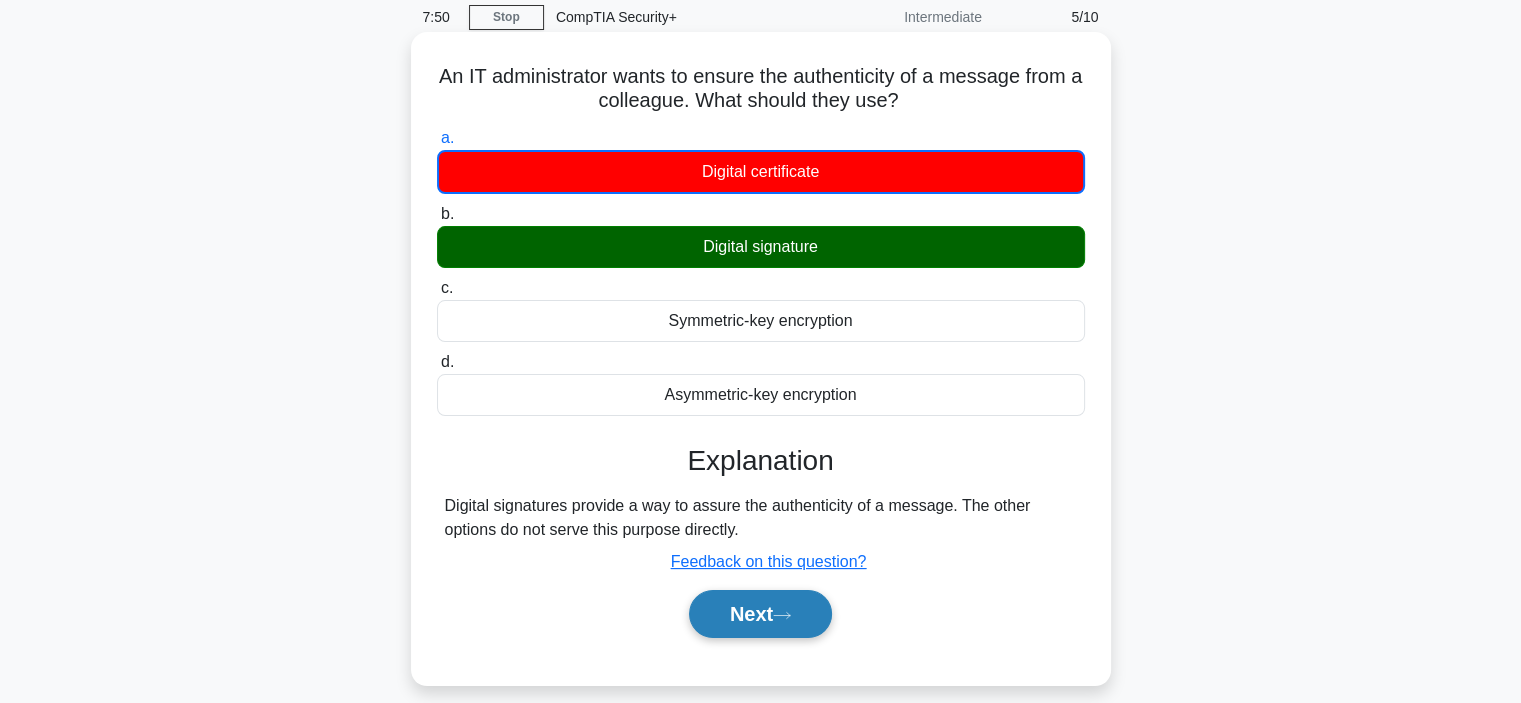 click on "Next" at bounding box center [760, 614] 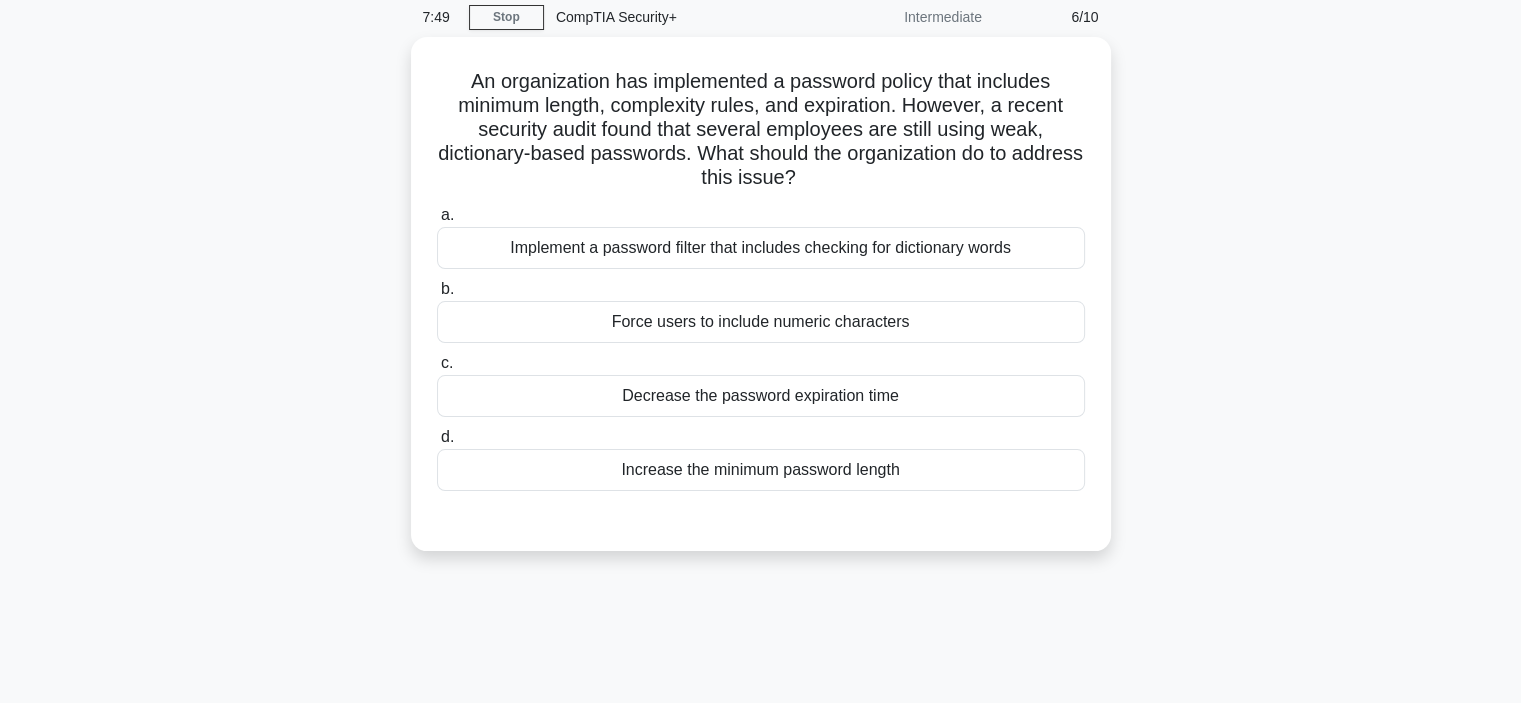 click on "An organization has implemented a password policy that includes minimum length, complexity rules, and expiration. However, a recent security audit found that several employees are still using weak, dictionary-based passwords. What should the organization do to address this issue?
.spinner_0XTQ{transform-origin:center;animation:spinner_y6GP .75s linear infinite}@keyframes spinner_y6GP{100%{transform:rotate(360deg)}}
a.
b. c. d." at bounding box center [761, 306] 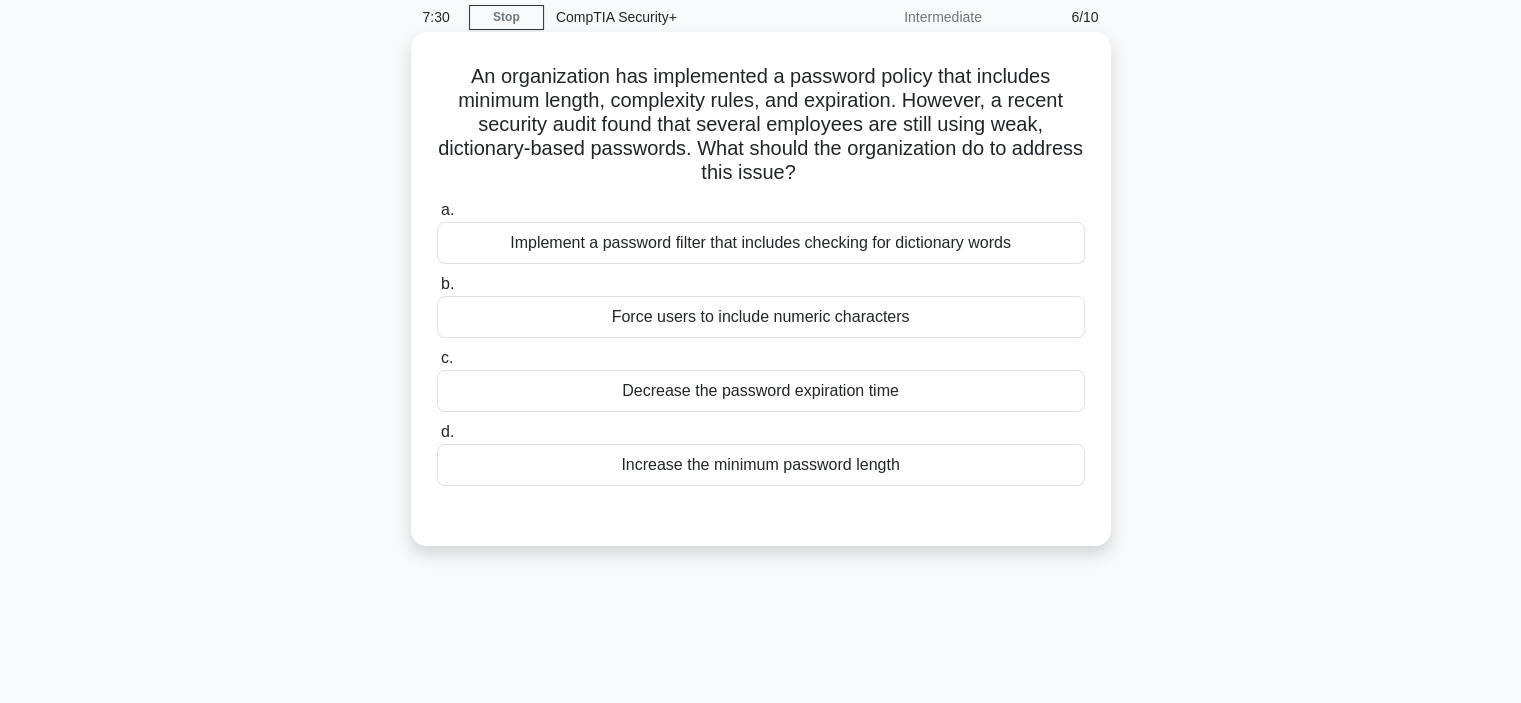 click on "Implement a password filter that includes checking for dictionary words" at bounding box center (761, 243) 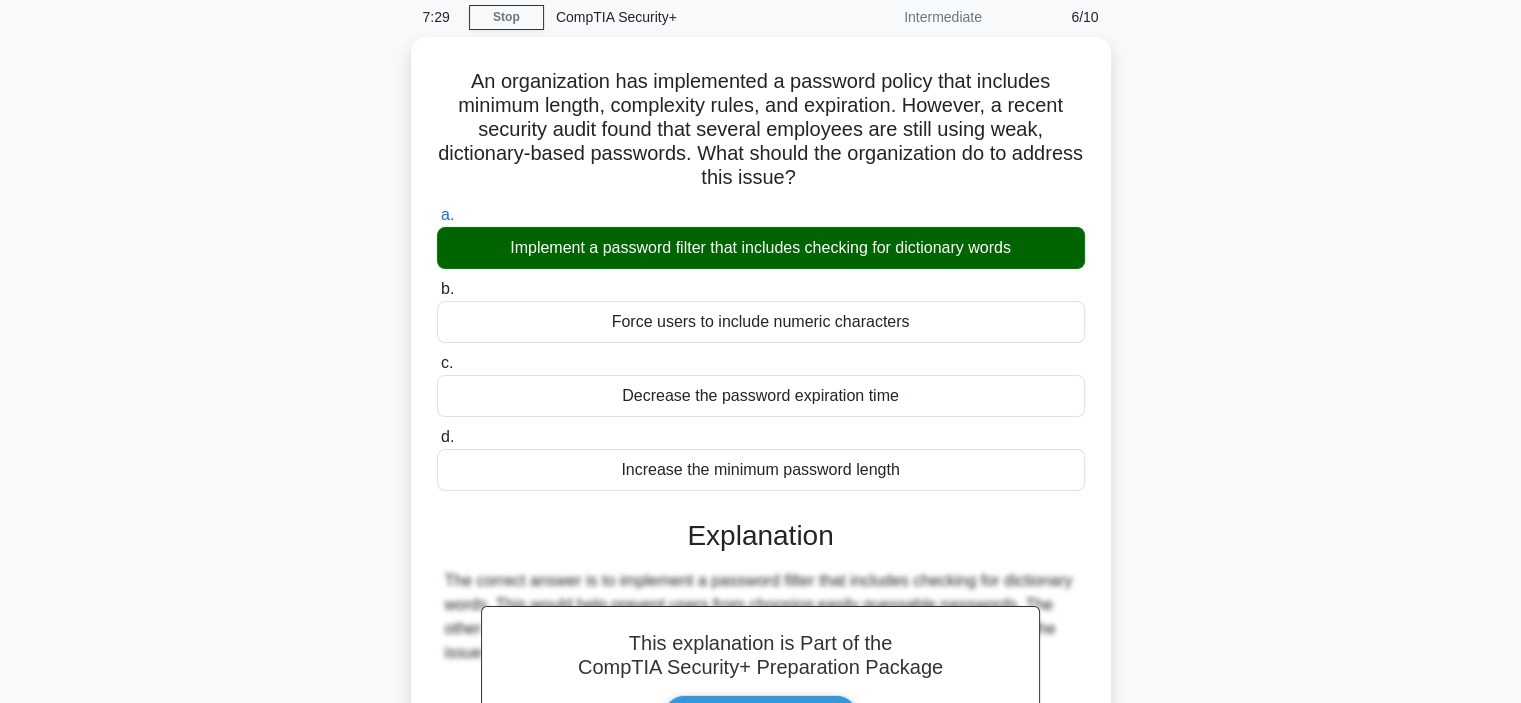 click on "An organization has implemented a password policy that includes minimum length, complexity rules, and expiration. However, a recent security audit found that several employees are still using weak, dictionary-based passwords. What should the organization do to address this issue?
.spinner_0XTQ{transform-origin:center;animation:spinner_y6GP .75s linear infinite}@keyframes spinner_y6GP{100%{transform:rotate(360deg)}}
a.
b. c. d." at bounding box center [761, 506] 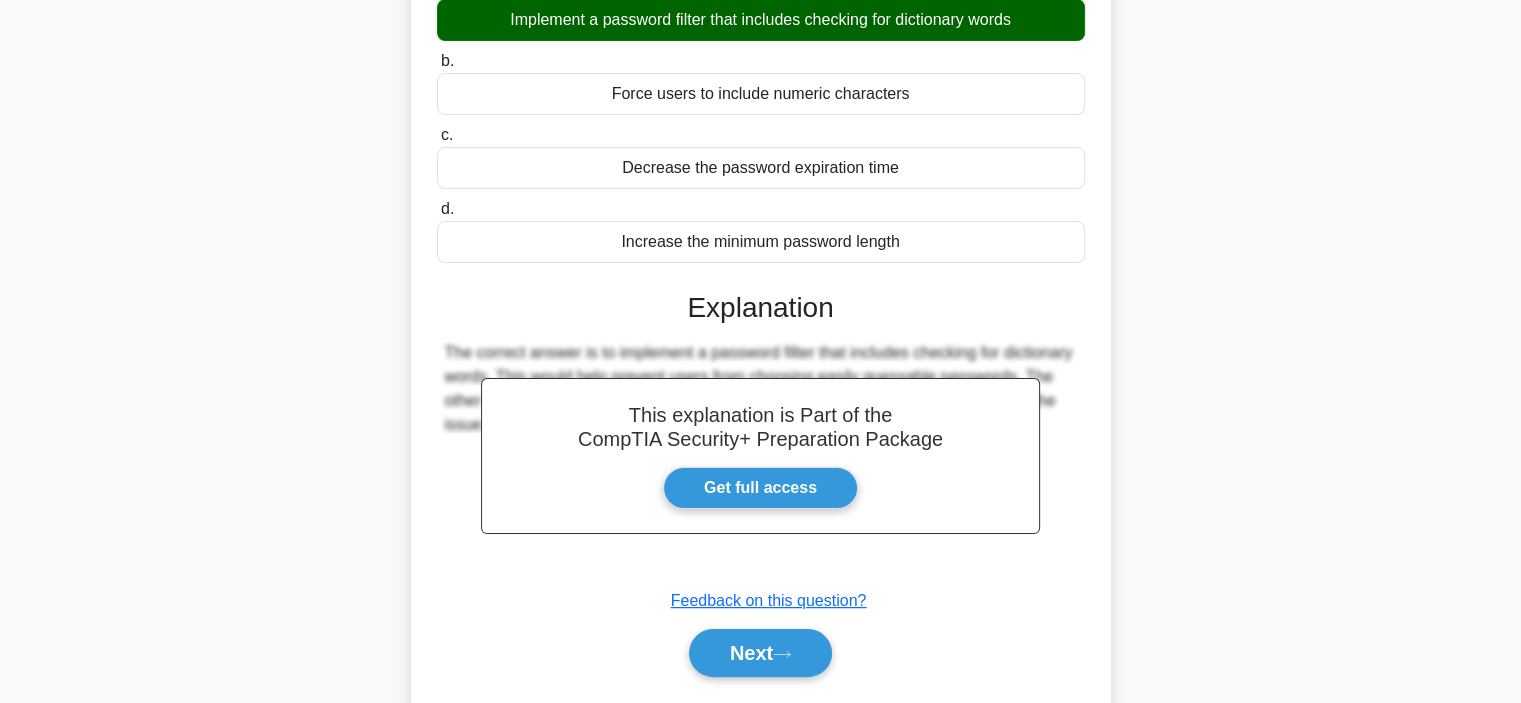 scroll, scrollTop: 320, scrollLeft: 0, axis: vertical 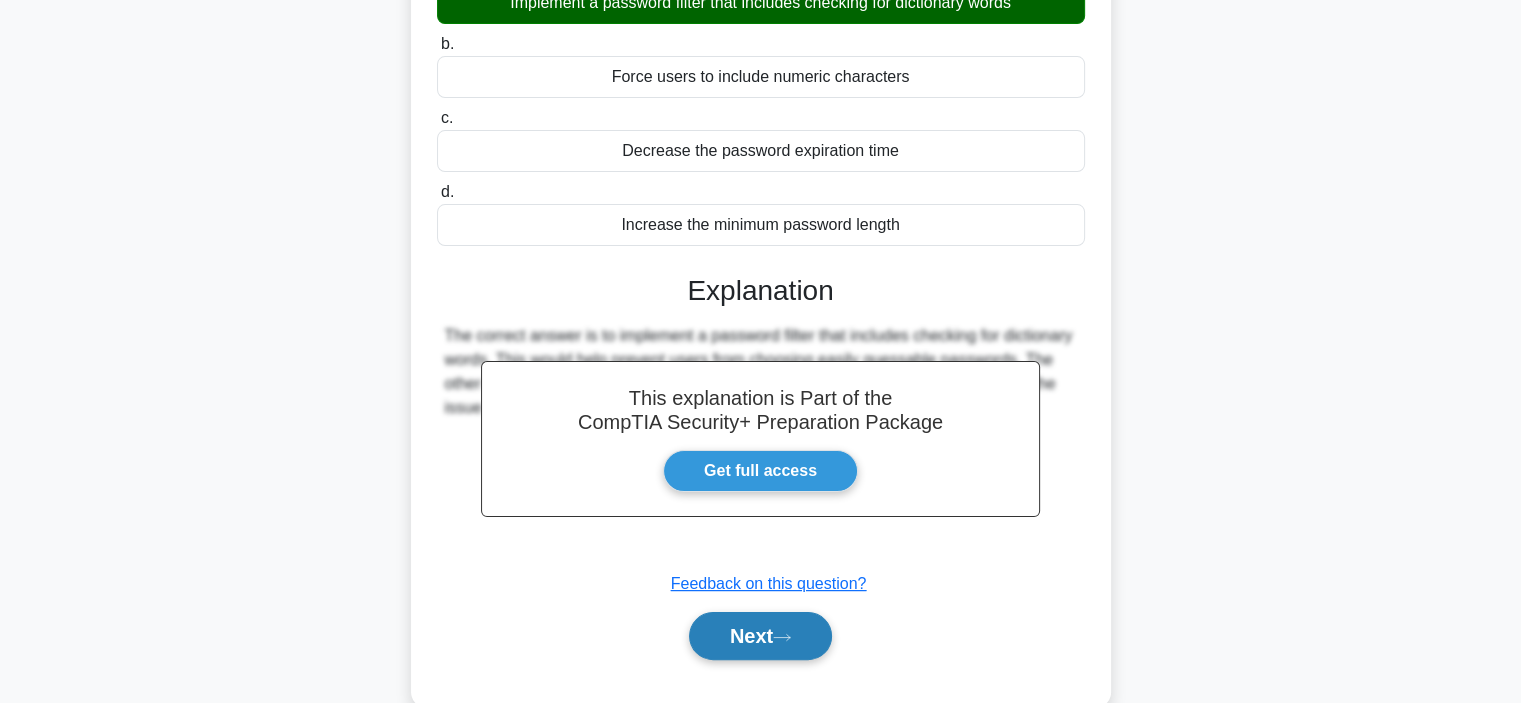 click on "Next" at bounding box center [760, 636] 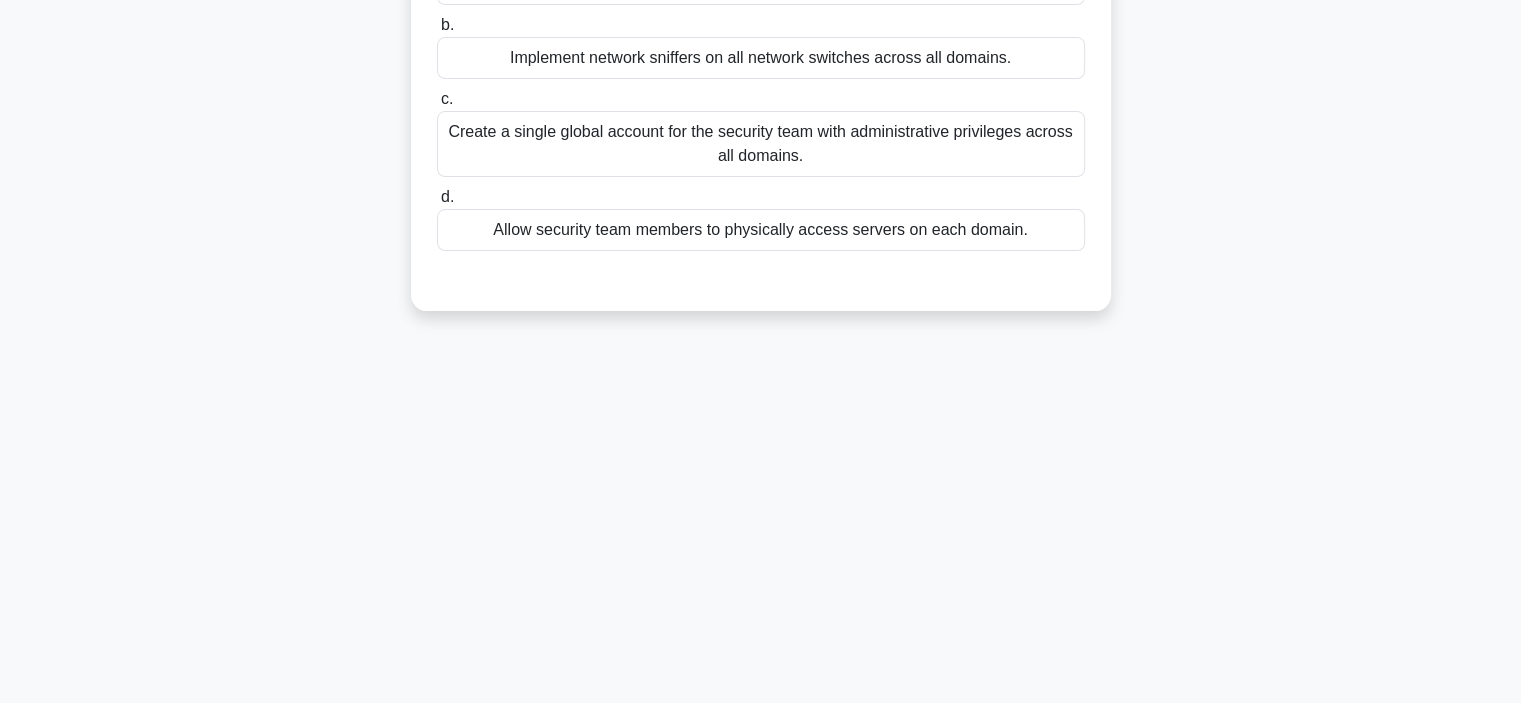 click on "[TIME]
Stop
CompTIA Security+
Intermediate
[SCORE]
Your company's security team needs to monitor the entire infrastructure, including multiple domains. Following domain separation best practices, what should you implement?
.spinner_0XTQ{transform-origin:center;animation:spinner_y6GP .75s linear infinite}@keyframes spinner_y6GP{100%{transform:rotate(360deg)}}
a.
b. c. d." at bounding box center [761, 252] 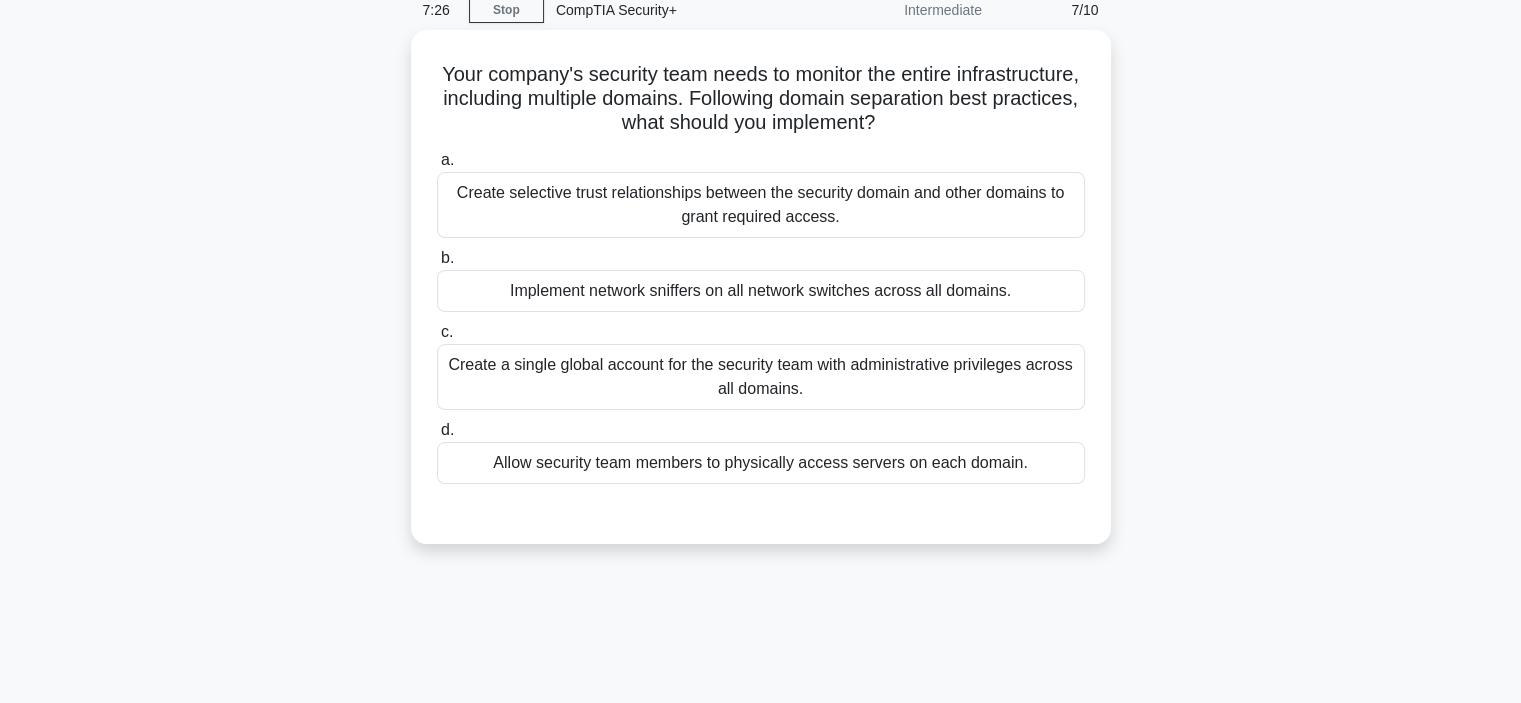 scroll, scrollTop: 80, scrollLeft: 0, axis: vertical 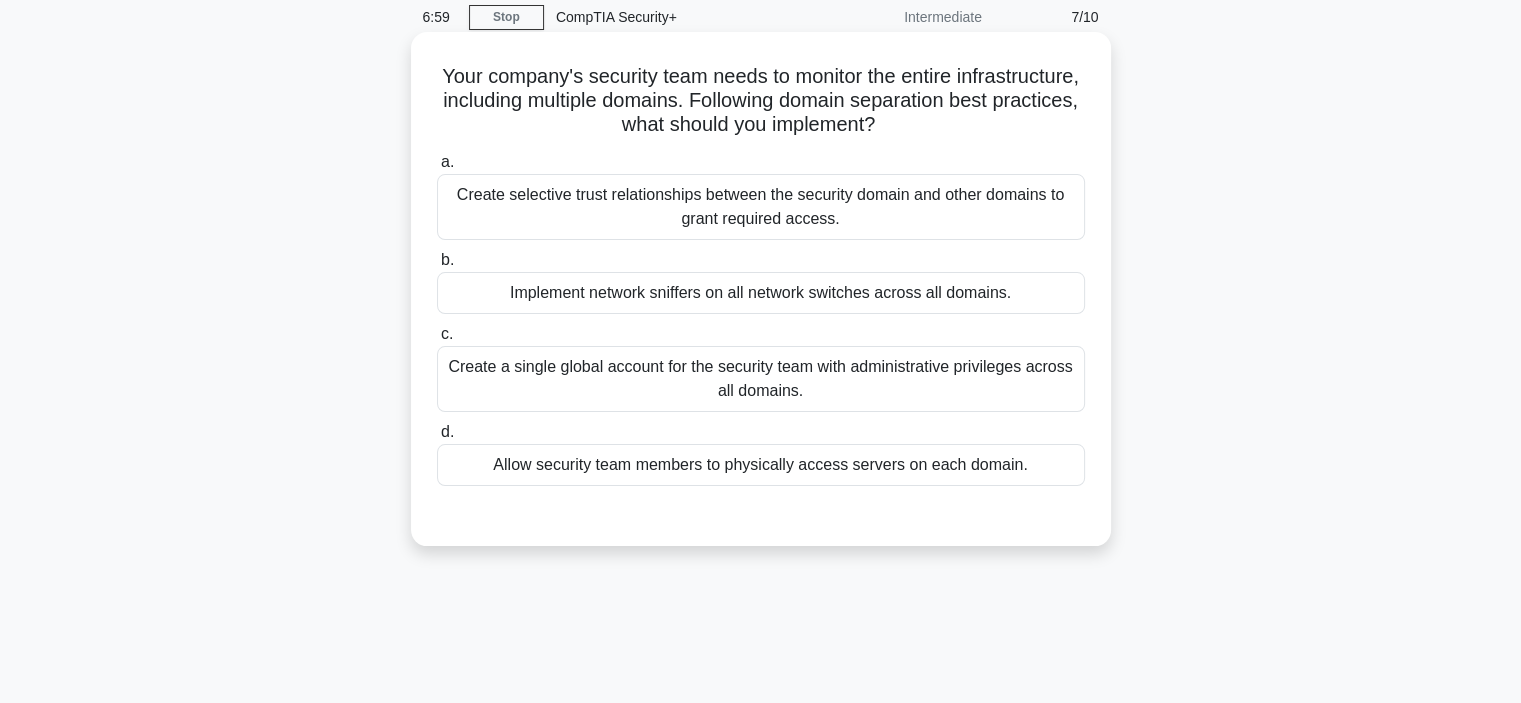 click on "Create selective trust relationships between the security domain and other domains to grant required access." at bounding box center [761, 207] 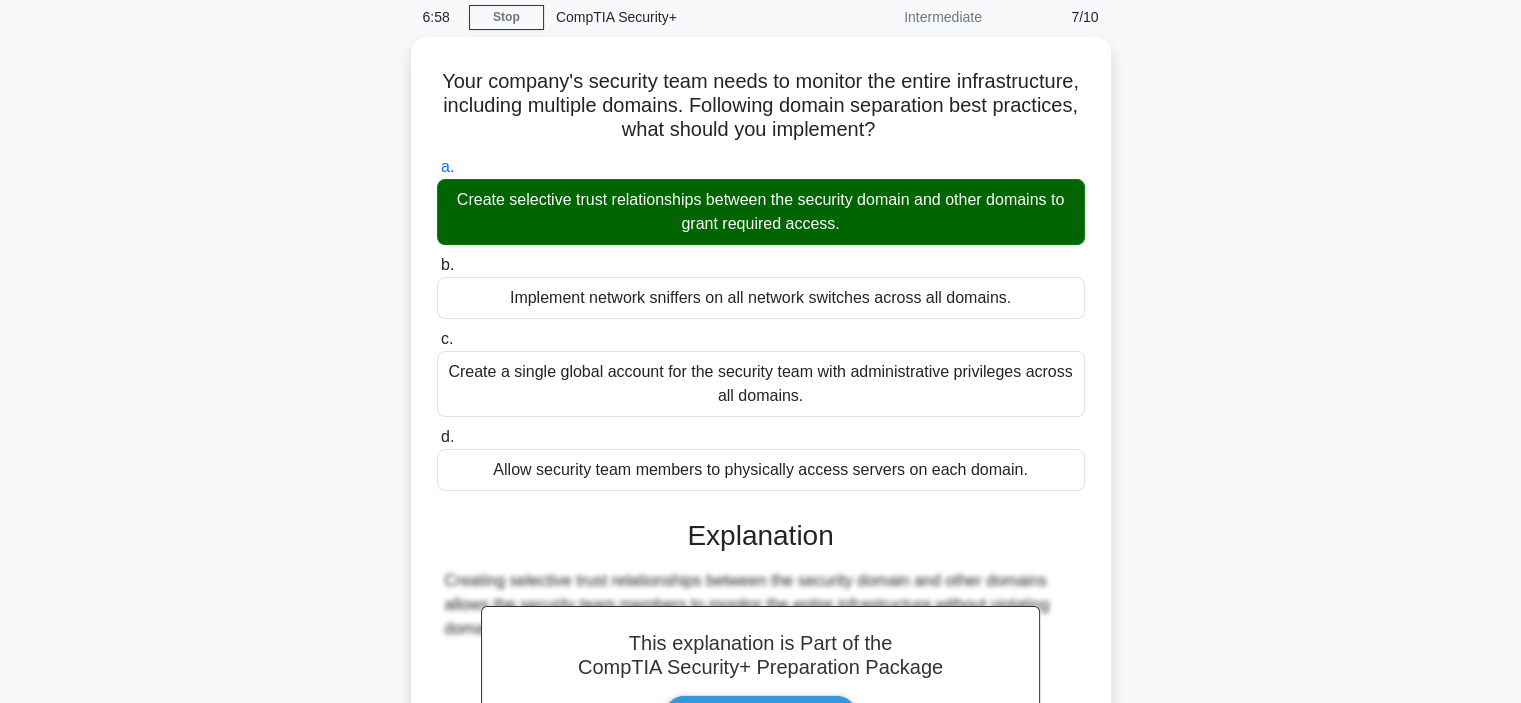 click on "Your company's security team needs to monitor the entire infrastructure, including multiple domains. Following domain separation best practices, what should you implement?
.spinner_0XTQ{transform-origin:center;animation:spinner_y6GP .75s linear infinite}@keyframes spinner_y6GP{100%{transform:rotate(360deg)}}
a.
b." at bounding box center (761, 506) 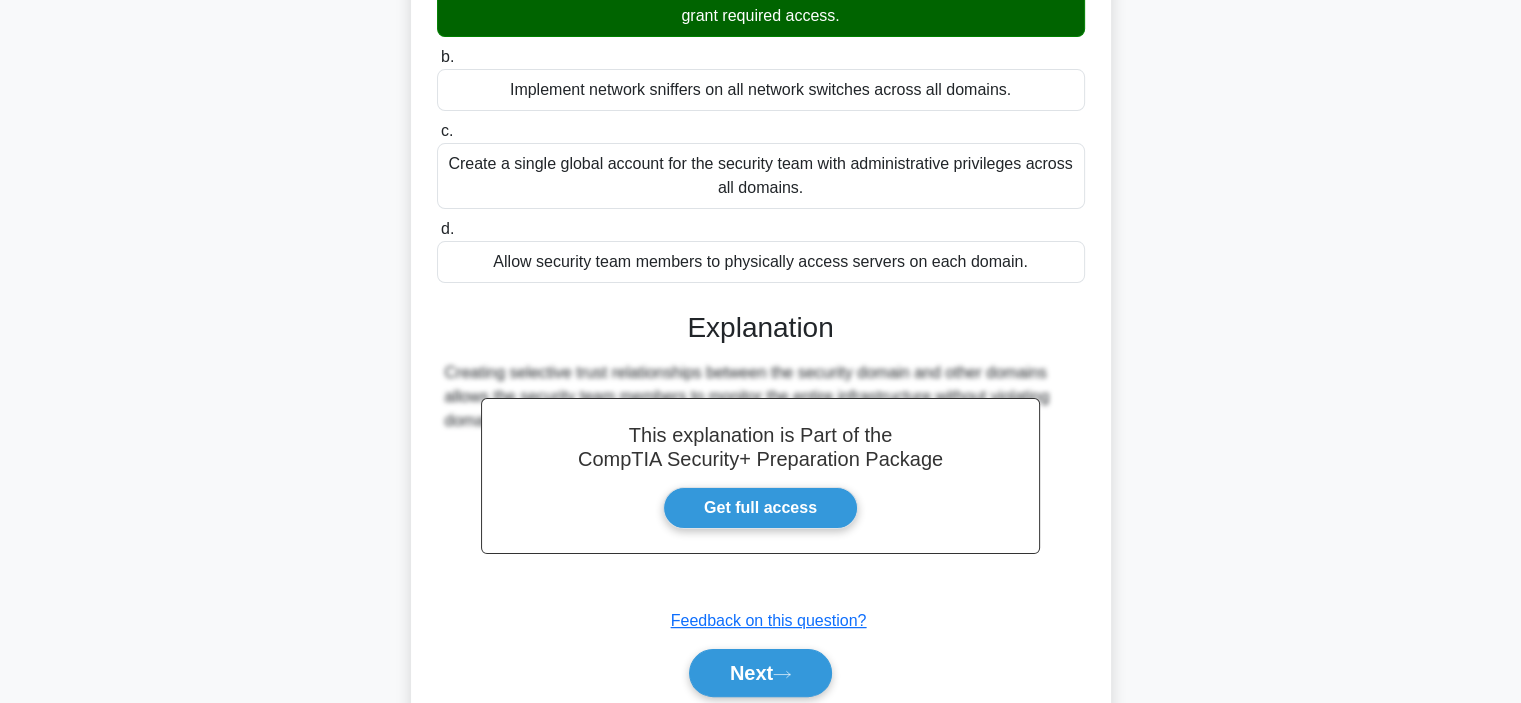 scroll, scrollTop: 320, scrollLeft: 0, axis: vertical 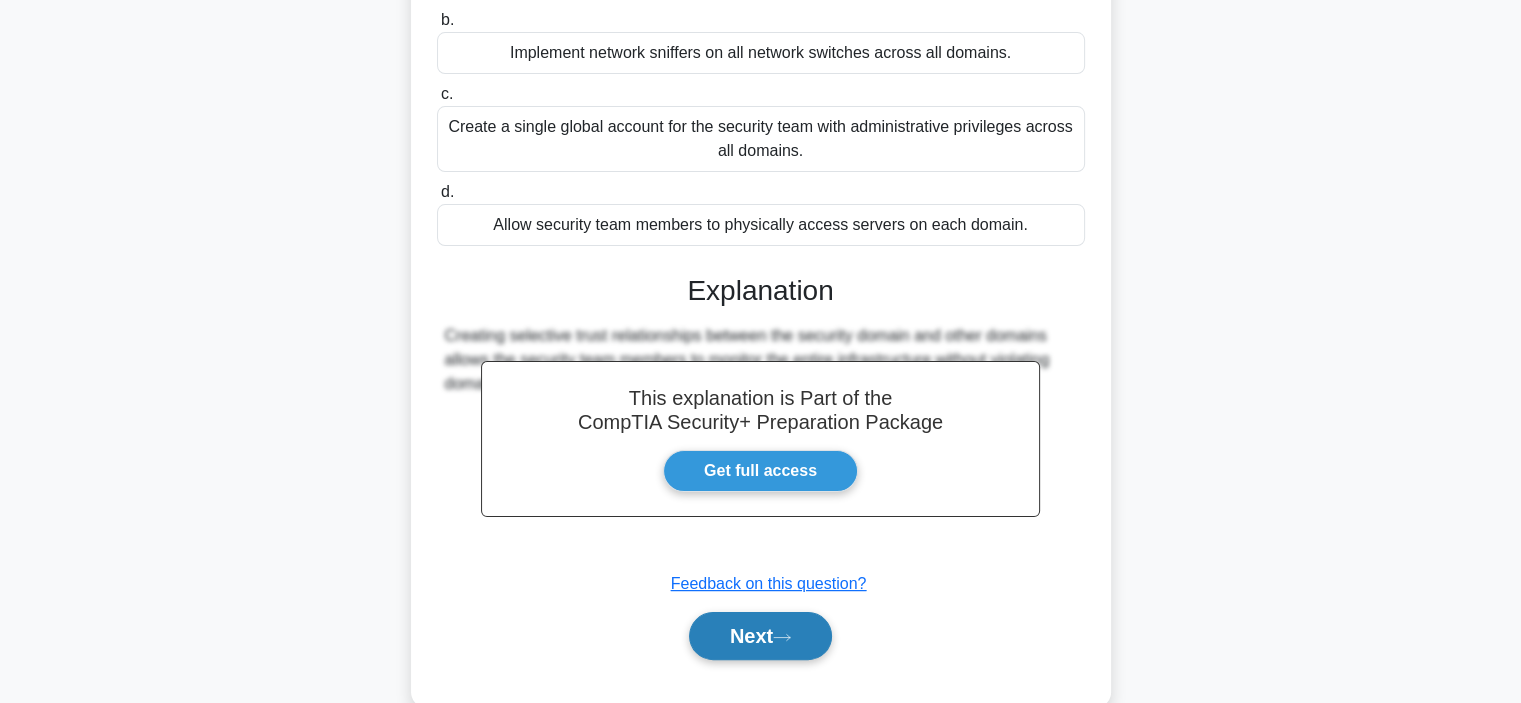 click on "Next" at bounding box center [760, 636] 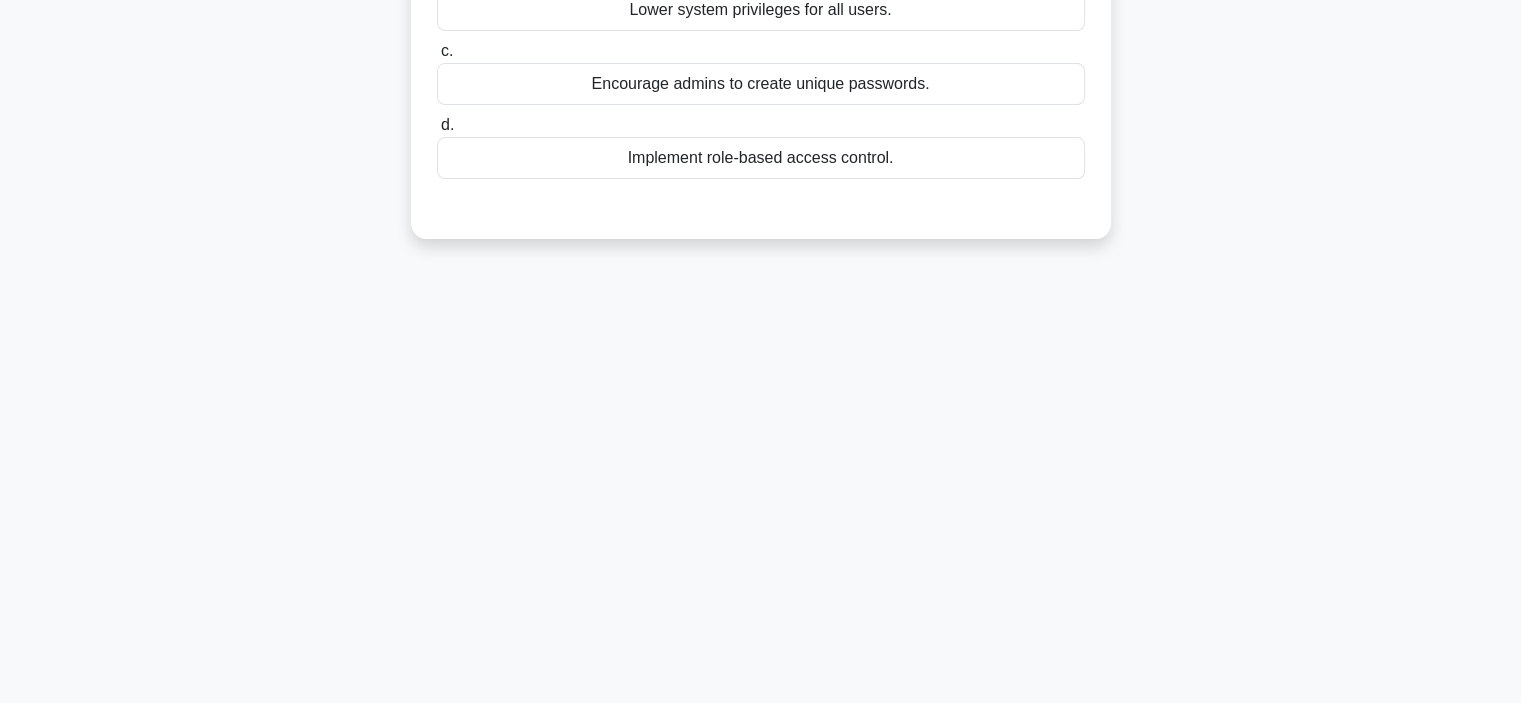 click on "[TIME]
Stop
CompTIA Security+
Intermediate
[SCORE]
An IT manager has noticed that multiple admins have switched places and are sharing passwords. What can be done to minimize the risk?
.spinner_0XTQ{transform-origin:center;animation:spinner_y6GP .75s linear infinite}@keyframes spinner_y6GP{100%{transform:rotate(360deg)}}
a.
b. c. d." at bounding box center [761, 252] 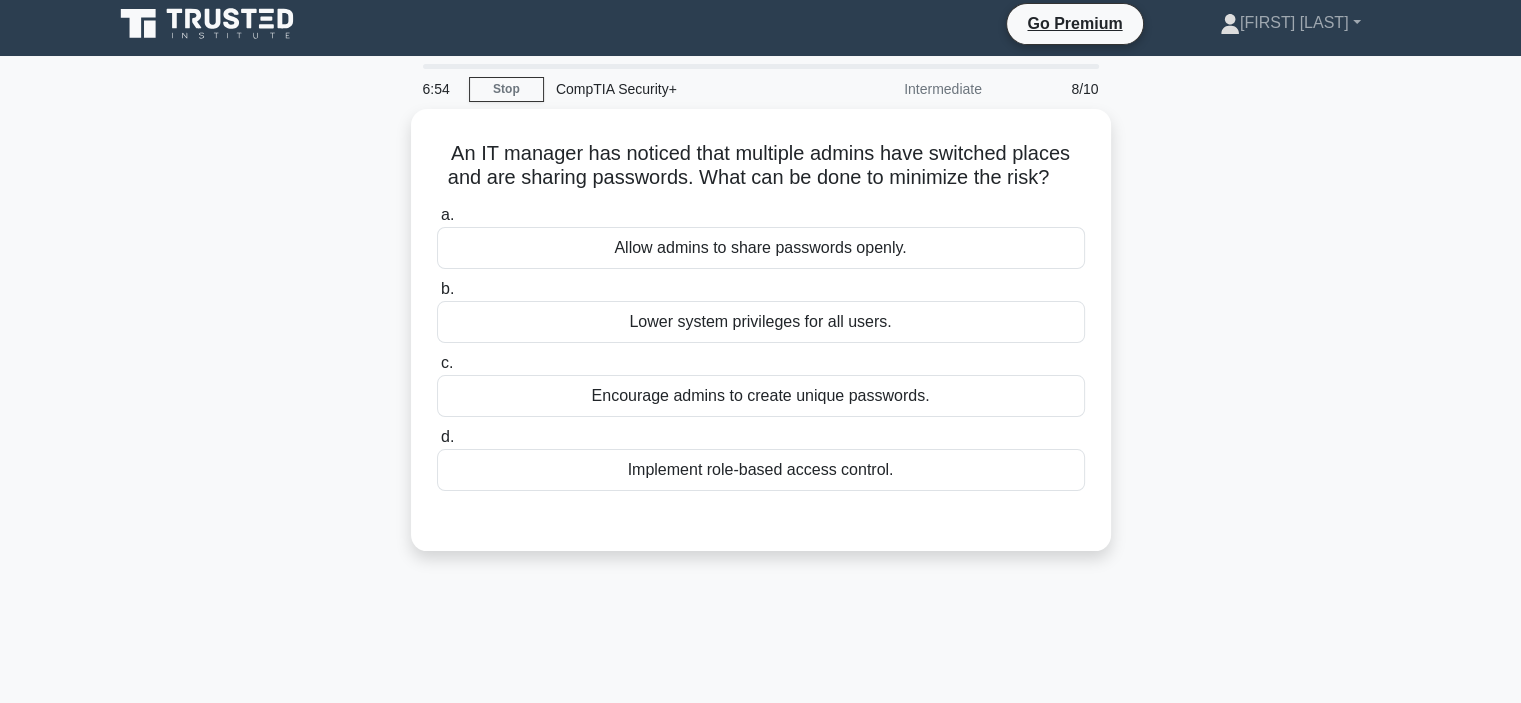 scroll, scrollTop: 0, scrollLeft: 0, axis: both 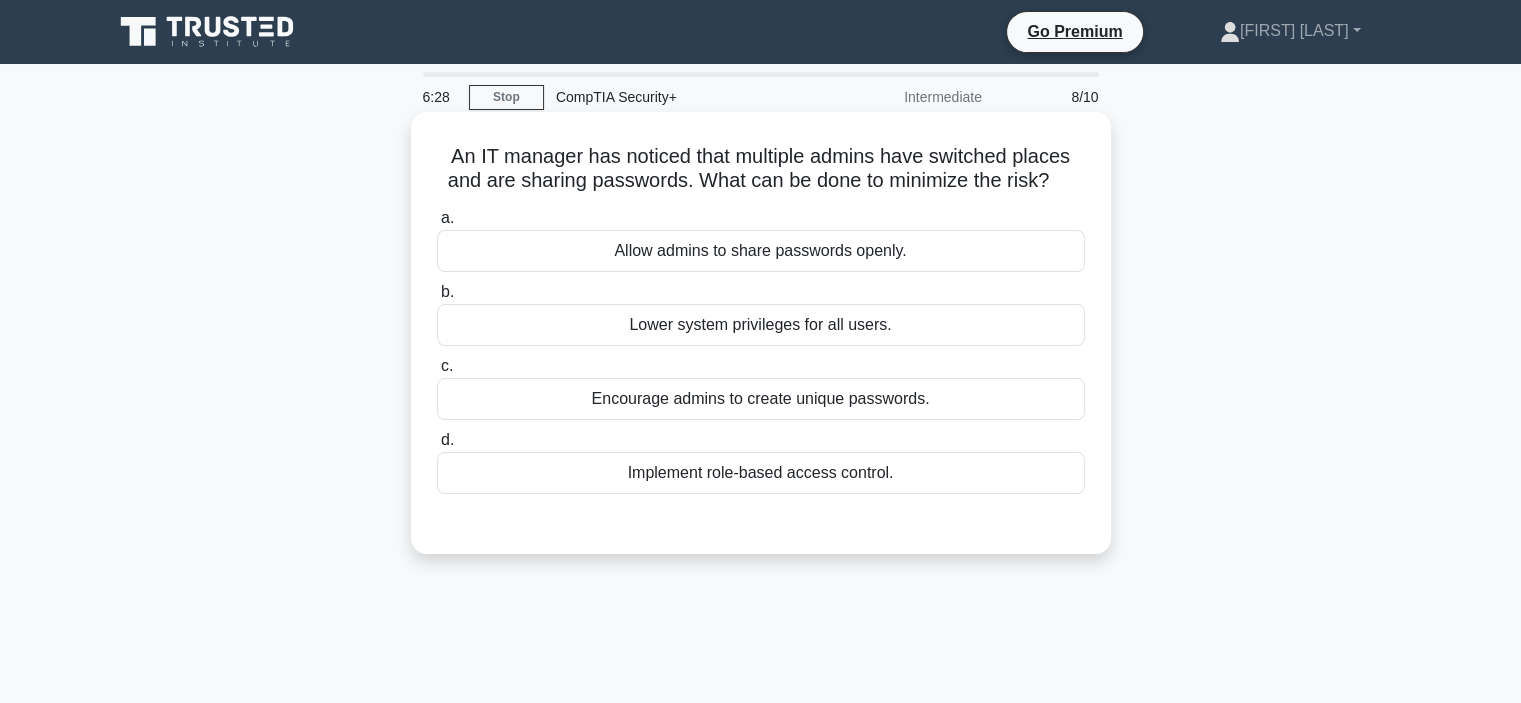 click on "Encourage admins to create unique passwords." at bounding box center (761, 399) 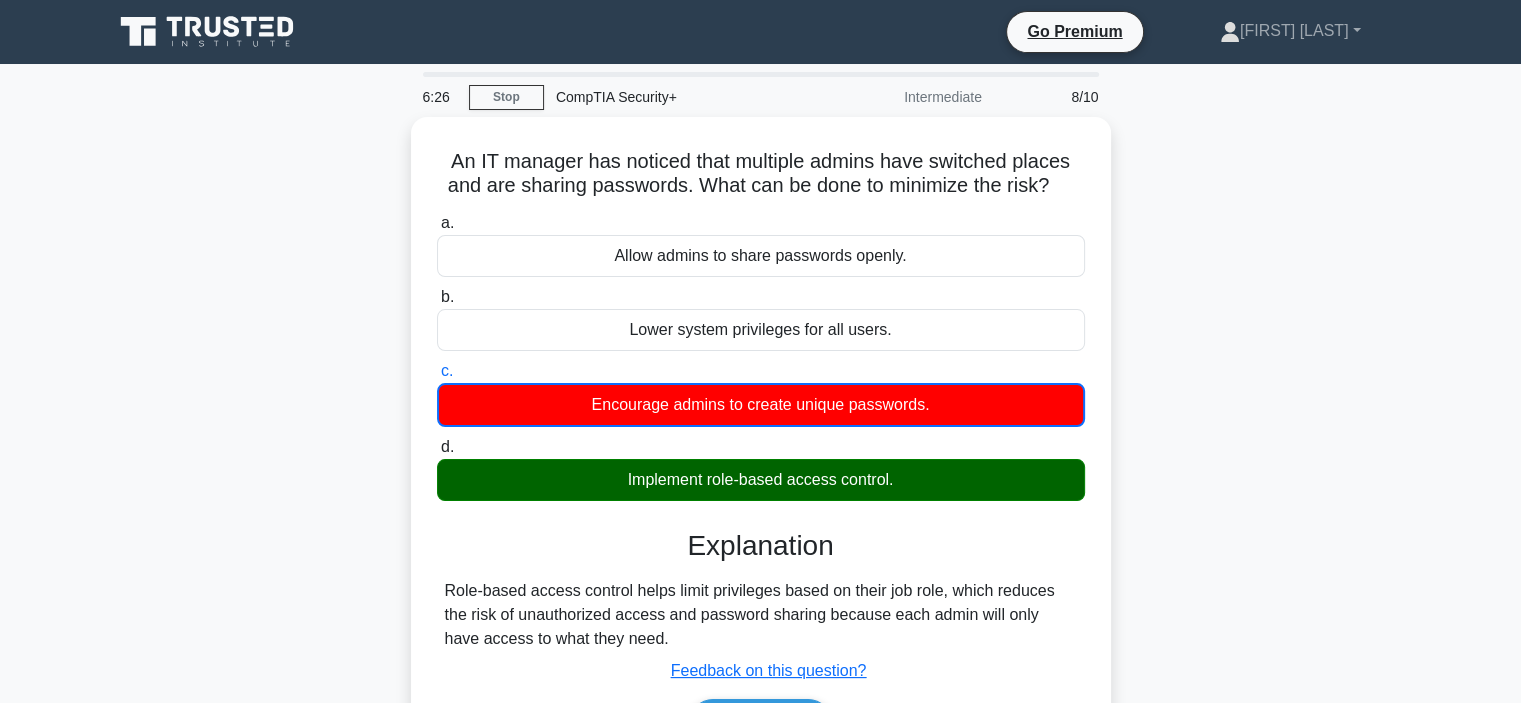 click on "An IT manager has noticed that multiple admins have switched places and are sharing passwords. What can be done to minimize the risk?
.spinner_0XTQ{transform-origin:center;animation:spinner_y6GP .75s linear infinite}@keyframes spinner_y6GP{100%{transform:rotate(360deg)}}
a.
Allow admins to share passwords openly." at bounding box center (761, 467) 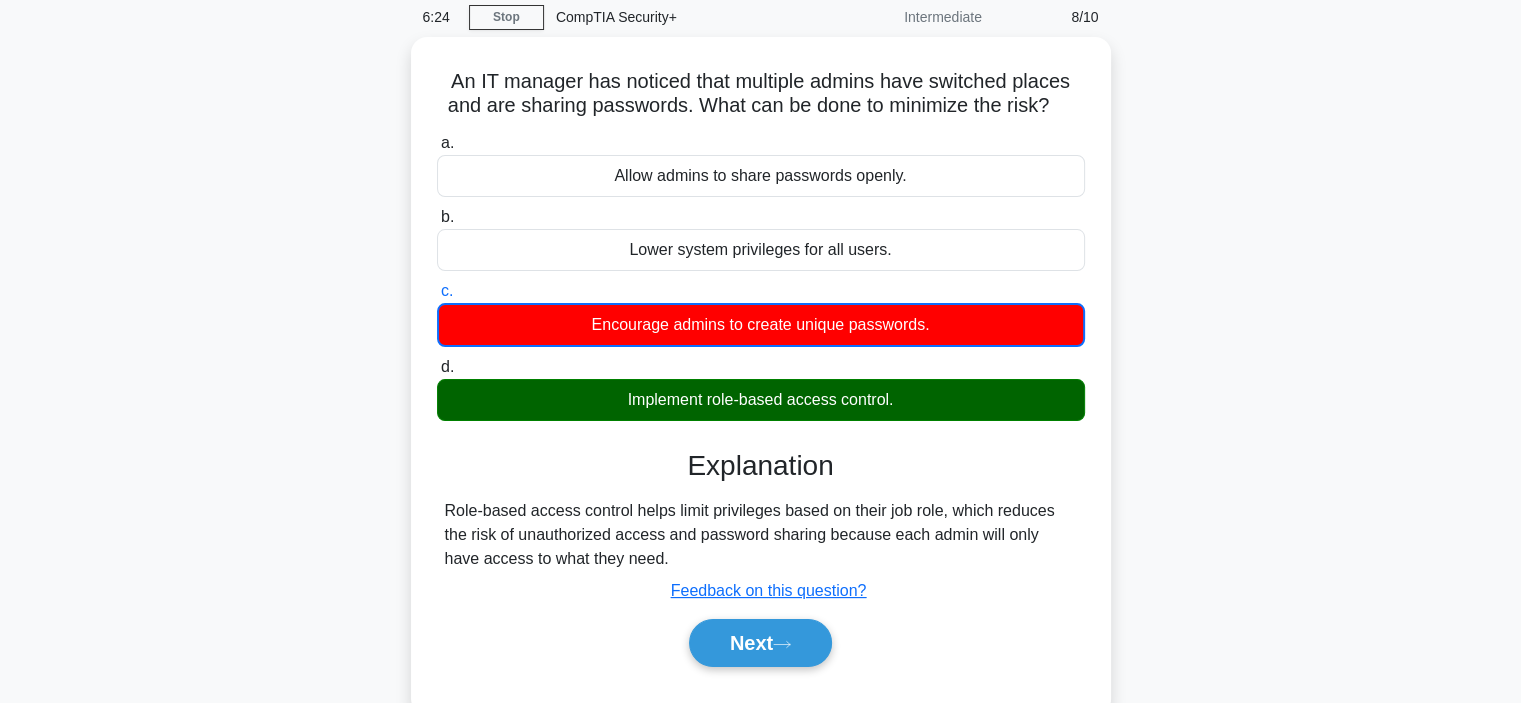 scroll, scrollTop: 120, scrollLeft: 0, axis: vertical 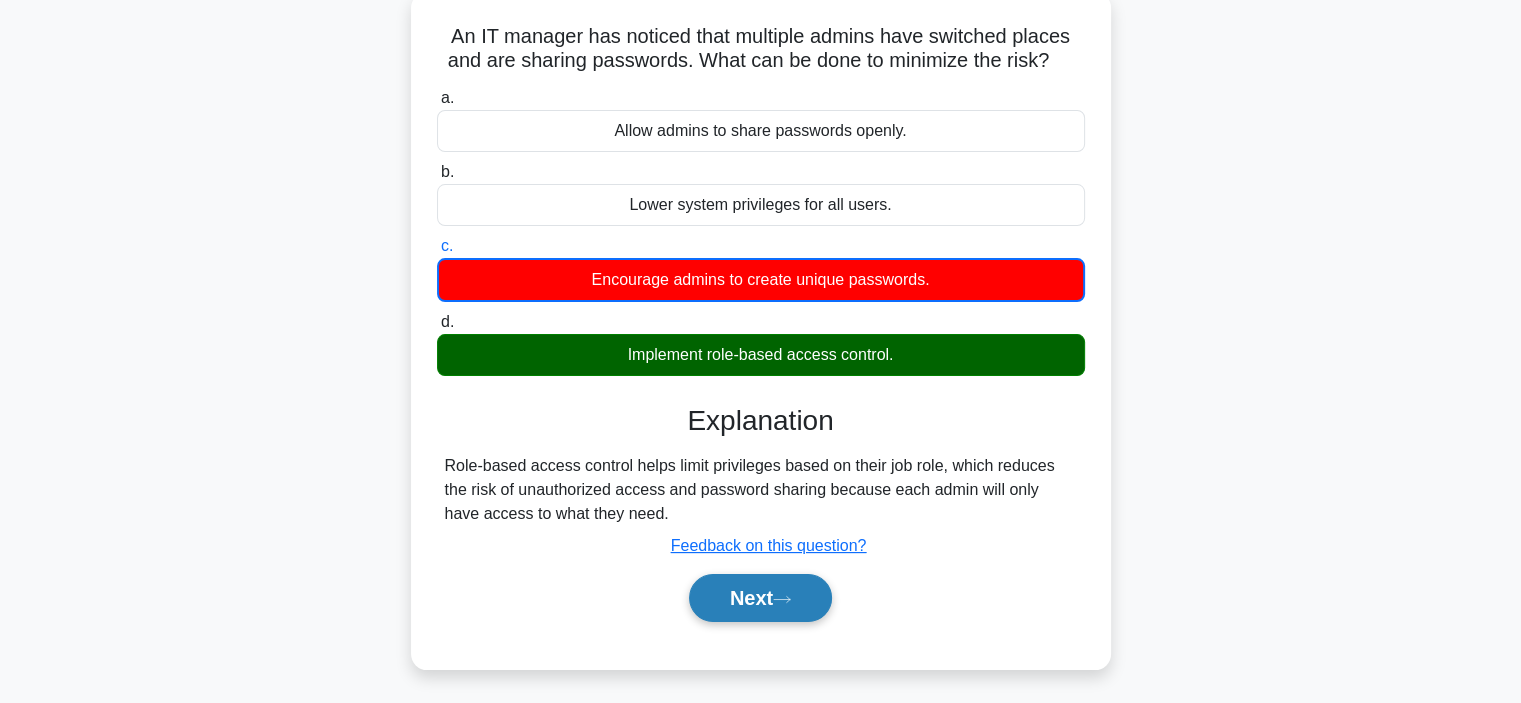 click on "Next" at bounding box center (760, 598) 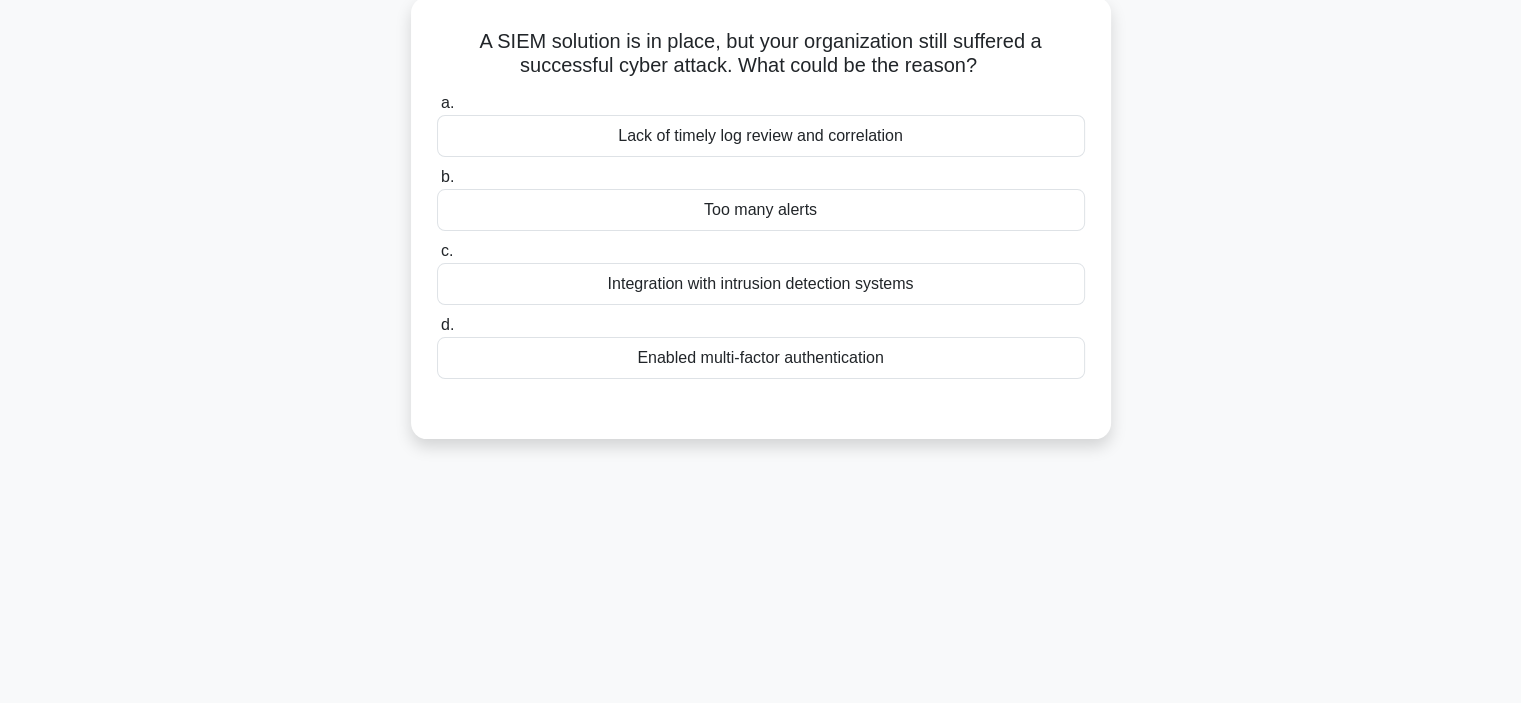 click on "[TIME]
Stop
CompTIA Security+
Intermediate
[SCORE]
A SIEM solution is in place, but your organization still suffered a successful cyber attack. What could be the reason?
.spinner_0XTQ{transform-origin:center;animation:spinner_y6GP .75s linear infinite}@keyframes spinner_y6GP{100%{transform:rotate(360deg)}}
a.
b. c. d." at bounding box center [761, 452] 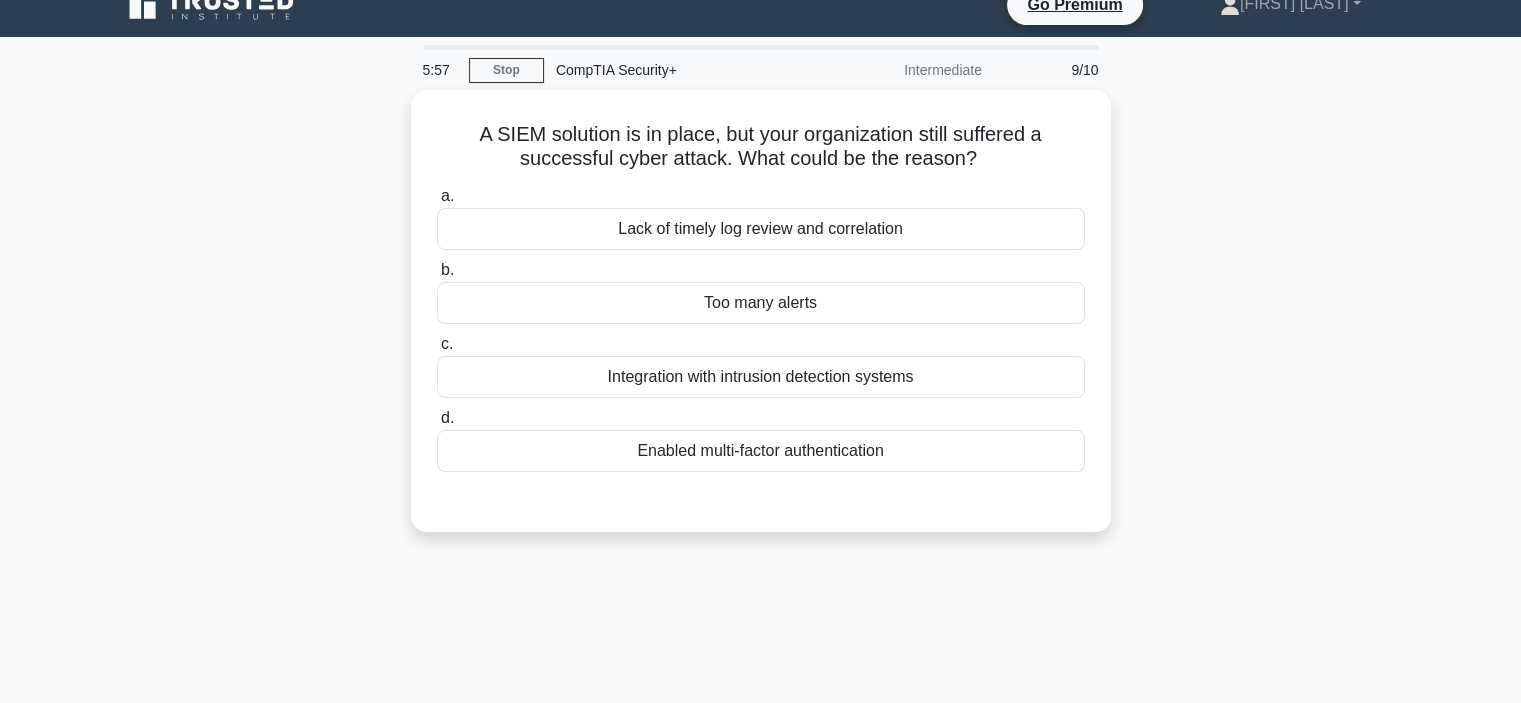 scroll, scrollTop: 40, scrollLeft: 0, axis: vertical 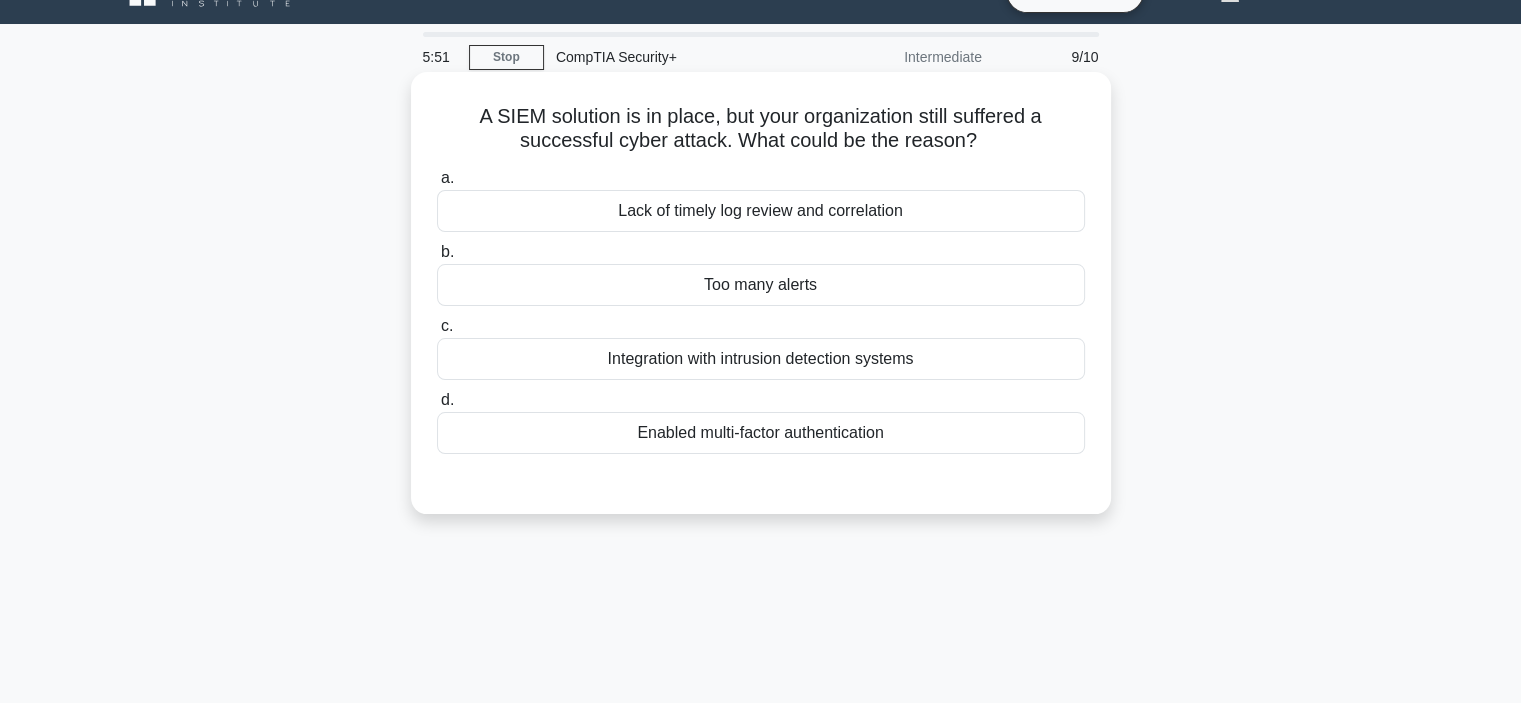 click on "Lack of timely log review and correlation" at bounding box center (761, 211) 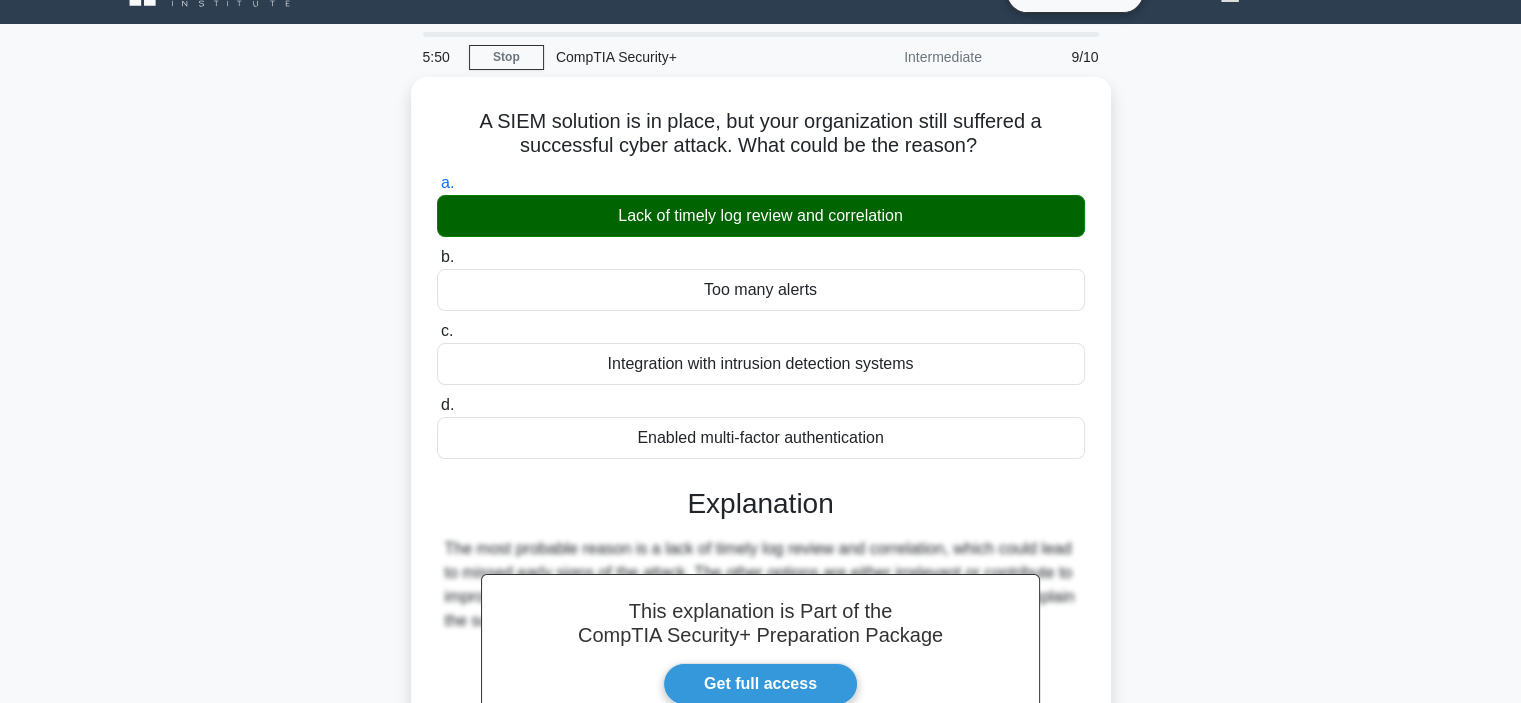click on "A SIEM solution is in place, but your organization still suffered a successful cyber attack. What could be the reason?
.spinner_0XTQ{transform-origin:center;animation:spinner_y6GP .75s linear infinite}@keyframes spinner_y6GP{100%{transform:rotate(360deg)}}
a.
Lack of timely log review and correlation
b. c. d." at bounding box center [761, 510] 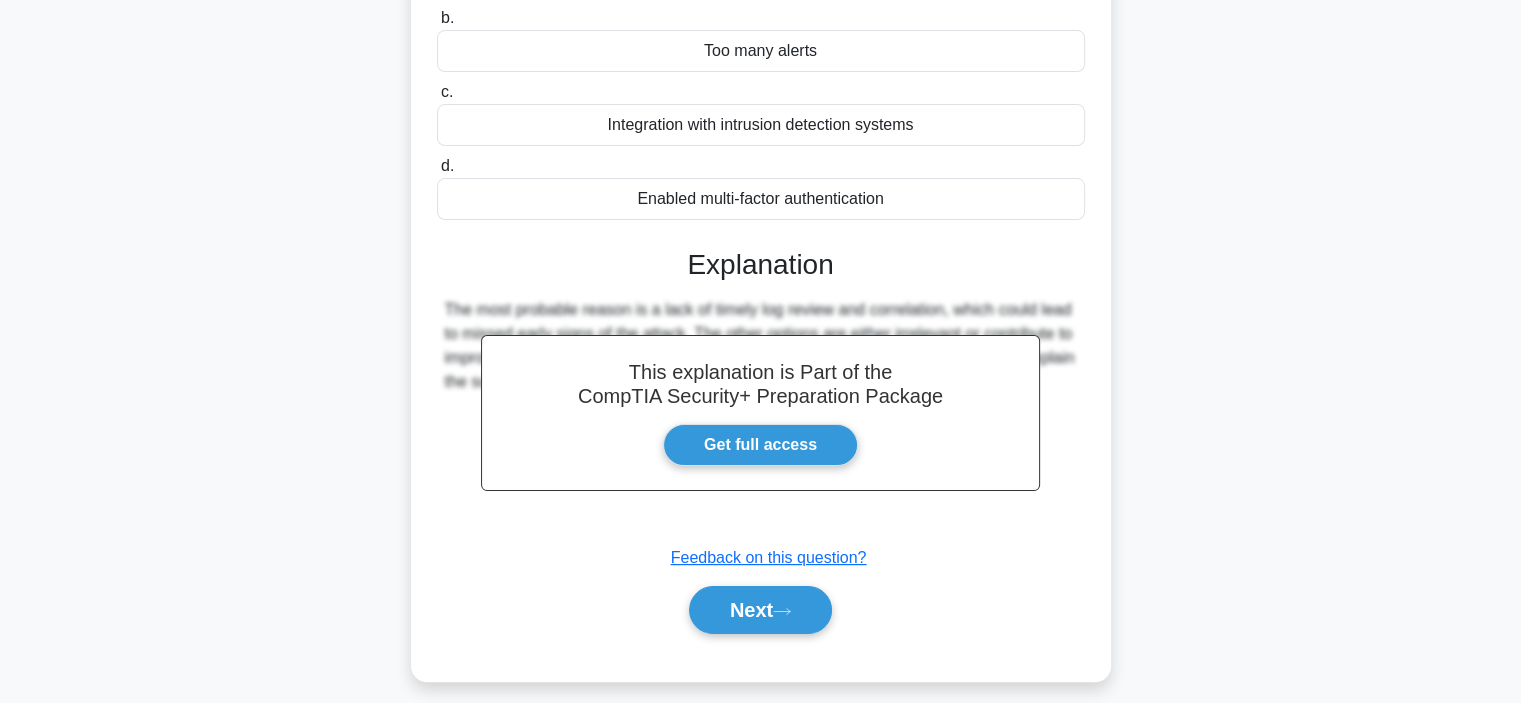 scroll, scrollTop: 280, scrollLeft: 0, axis: vertical 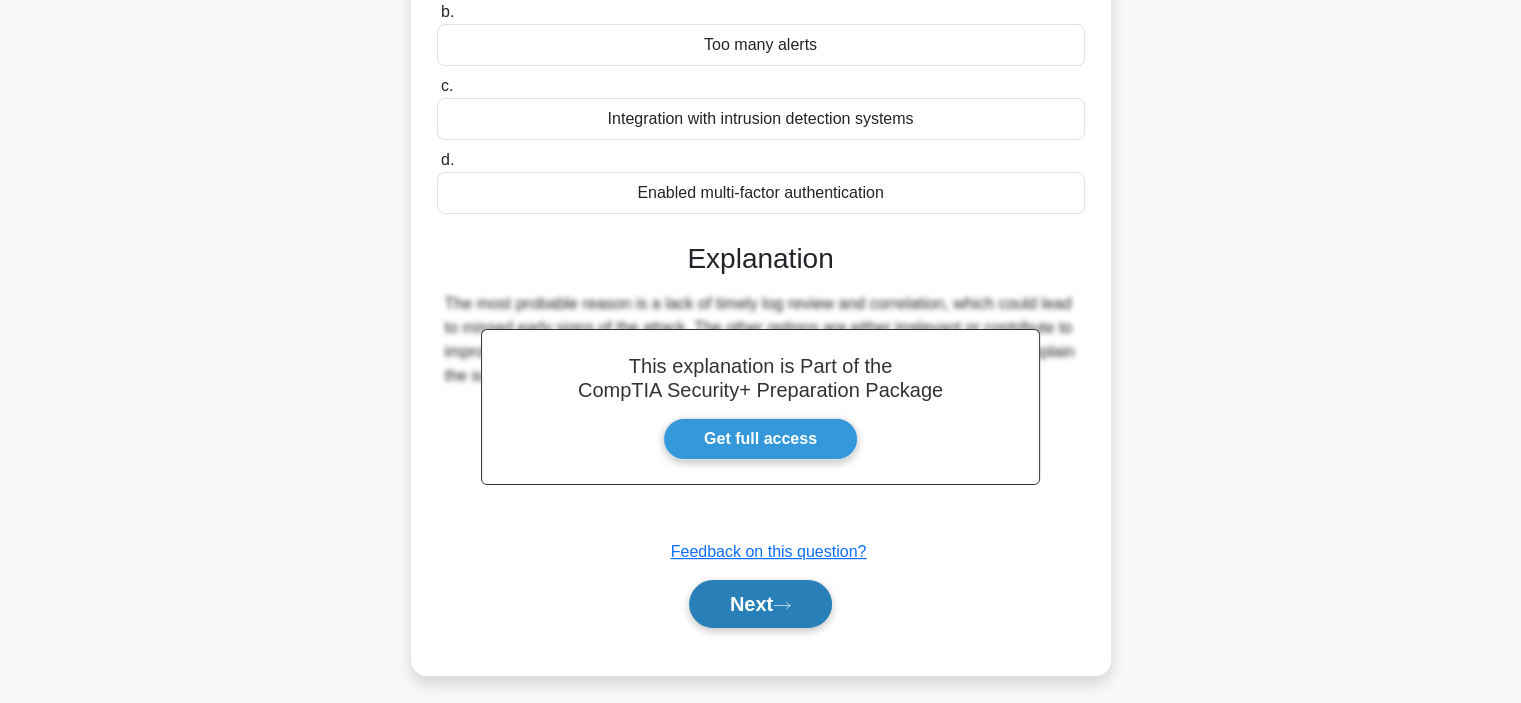 click on "Next" at bounding box center [760, 604] 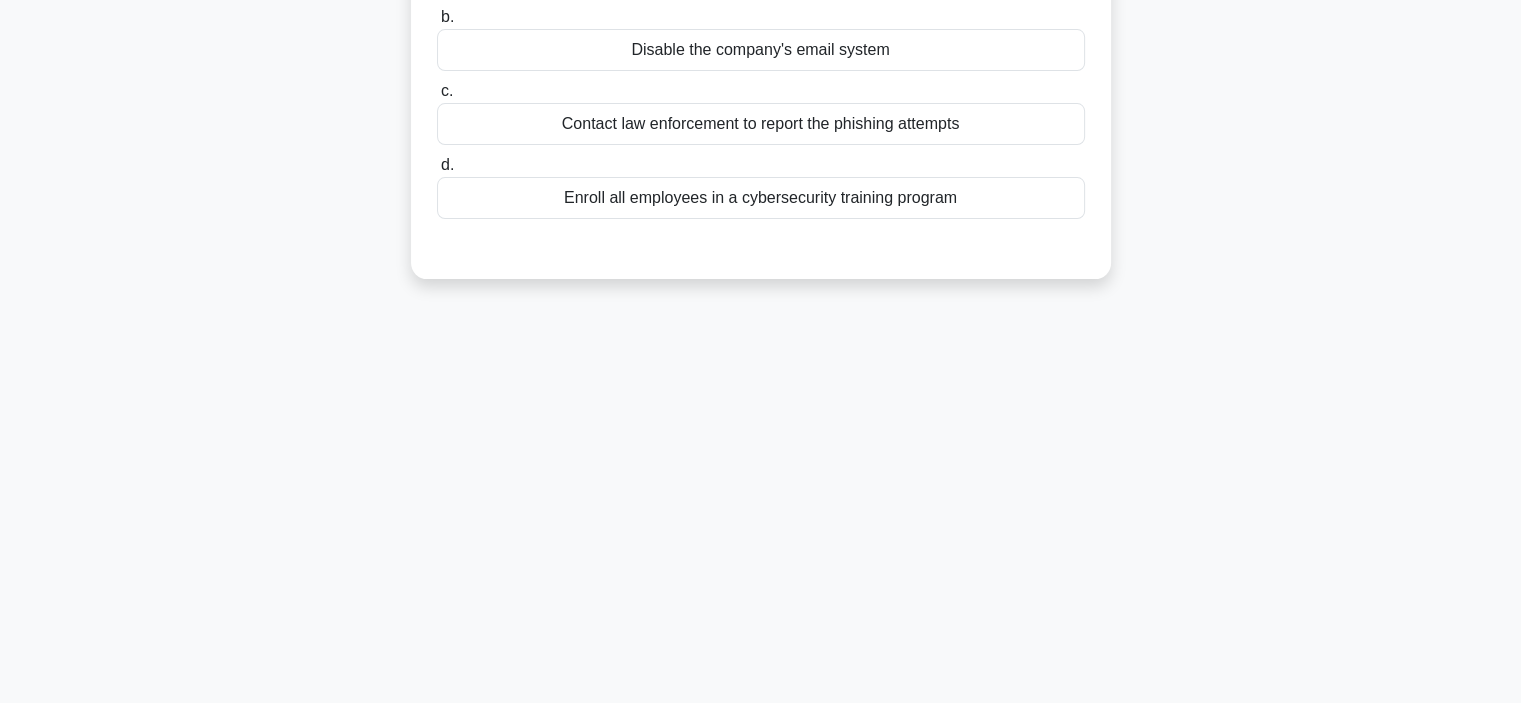 click on "[TIME]
Stop
CompTIA Security+
Intermediate
[SCORE]
An employee reports receiving multiple phishing emails. Which of the following actions should be taken FIRST to identify the issue?
.spinner_0XTQ{transform-origin:center;animation:spinner_y6GP .75s linear infinite}@keyframes spinner_y6GP{100%{transform:rotate(360deg)}}
a.
b. c." at bounding box center (761, 292) 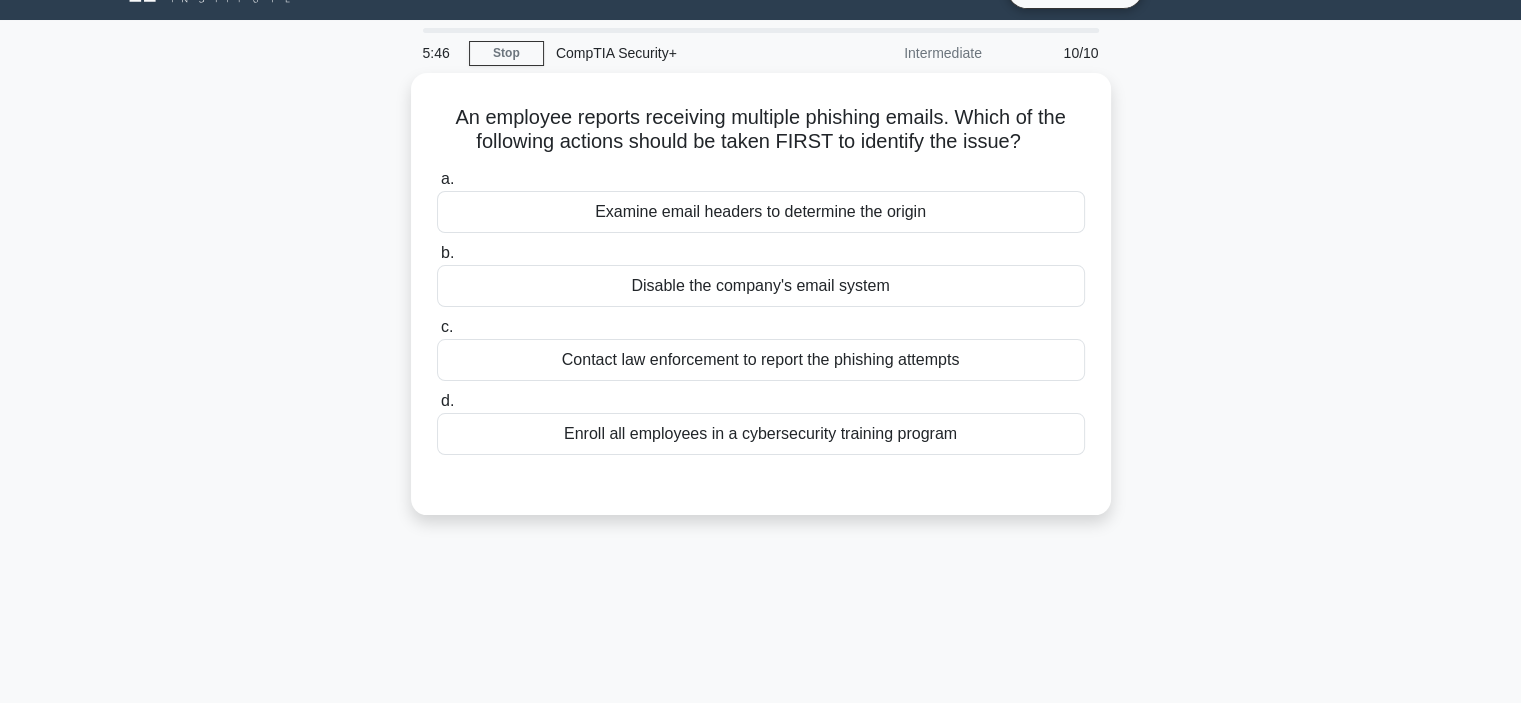 scroll, scrollTop: 40, scrollLeft: 0, axis: vertical 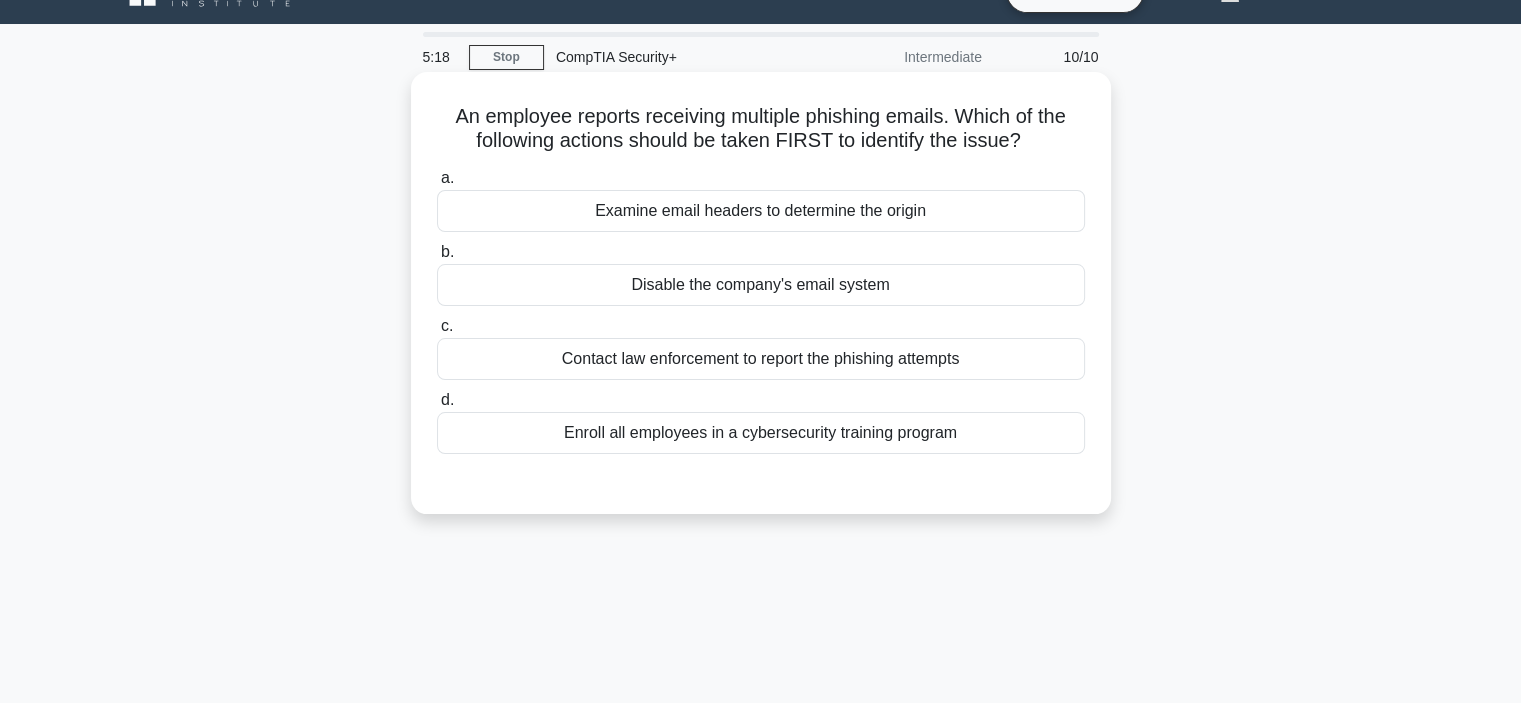 click on "Contact law enforcement to report the phishing attempts" at bounding box center (761, 359) 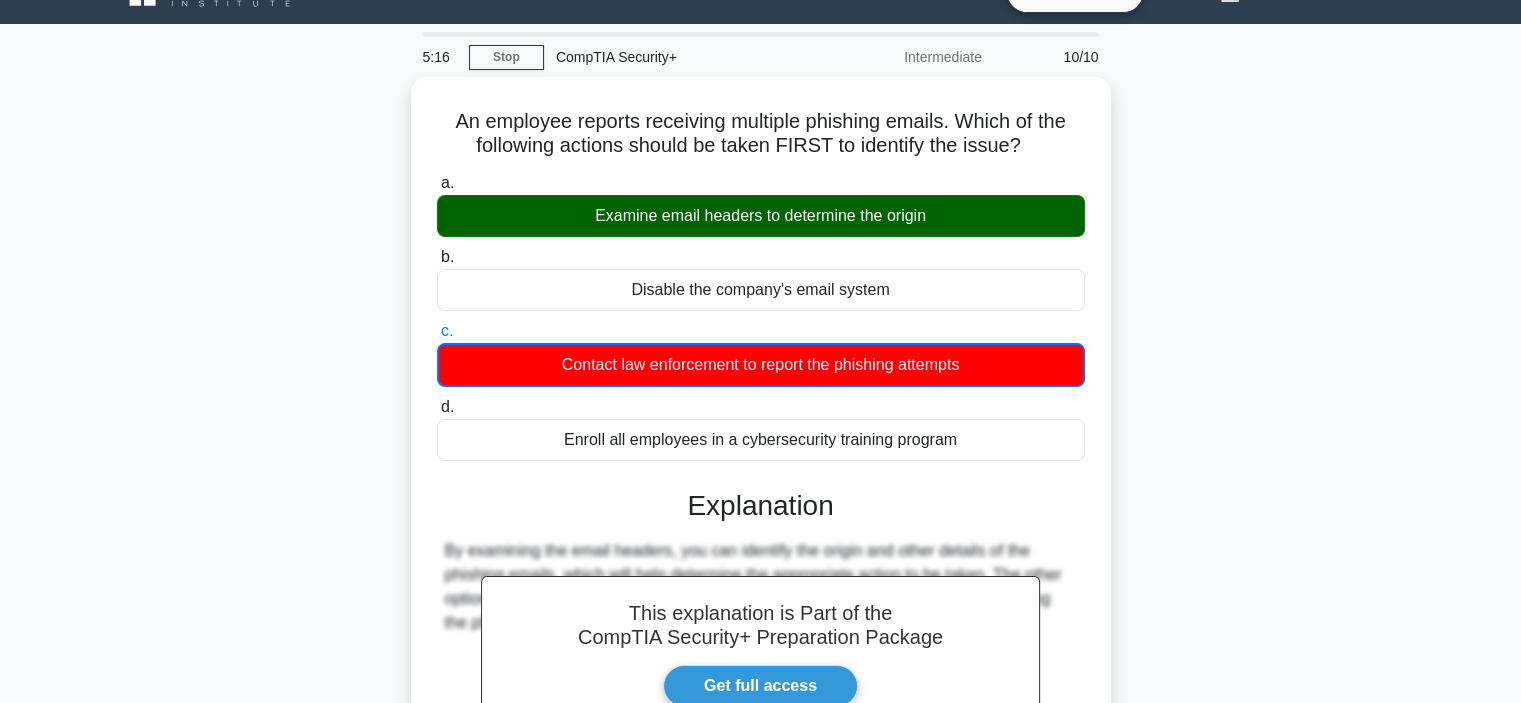 click on "An employee reports receiving multiple phishing emails. Which of the following actions should be taken FIRST to identify the issue?
.spinner_0XTQ{transform-origin:center;animation:spinner_y6GP .75s linear infinite}@keyframes spinner_y6GP{100%{transform:rotate(360deg)}}
a.
Examine email headers to determine the origin
b. c. d." at bounding box center [761, 511] 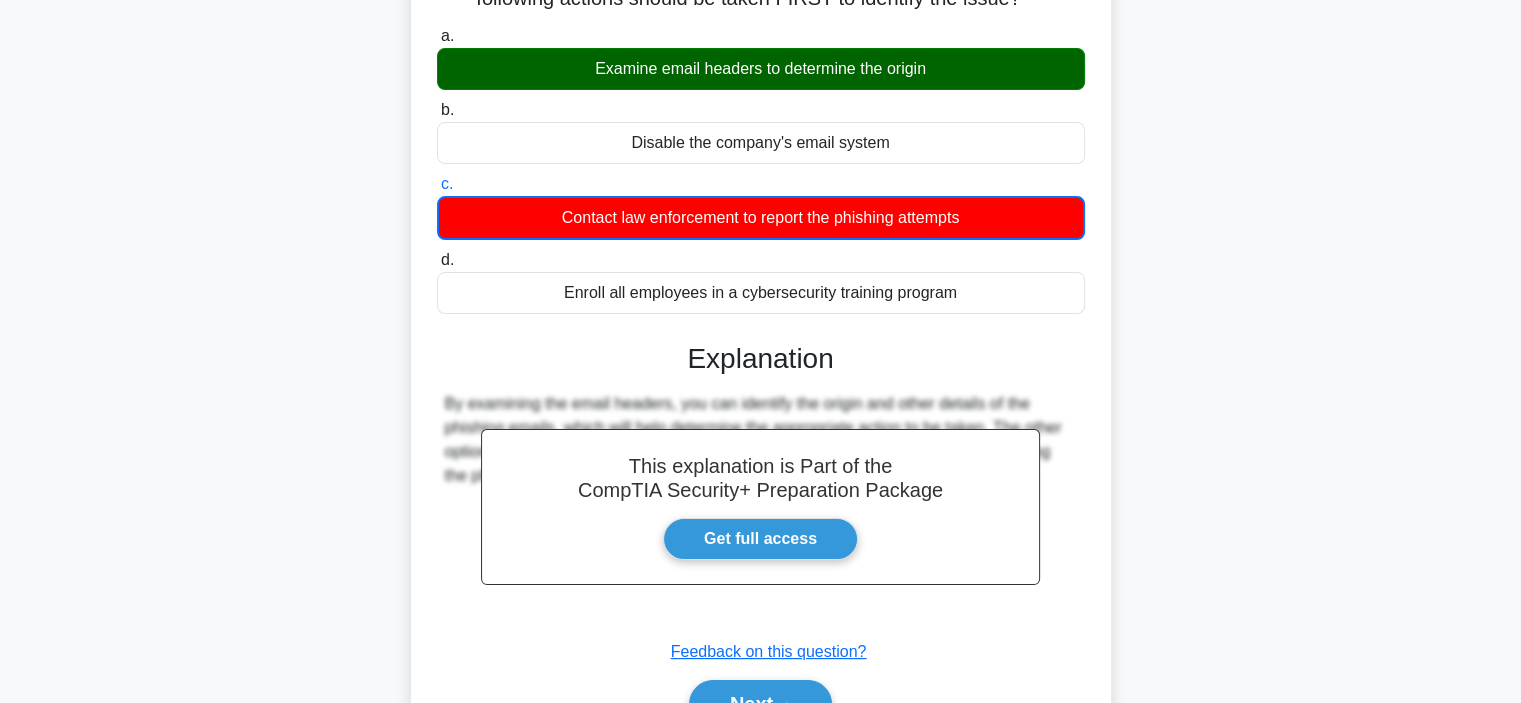 scroll, scrollTop: 360, scrollLeft: 0, axis: vertical 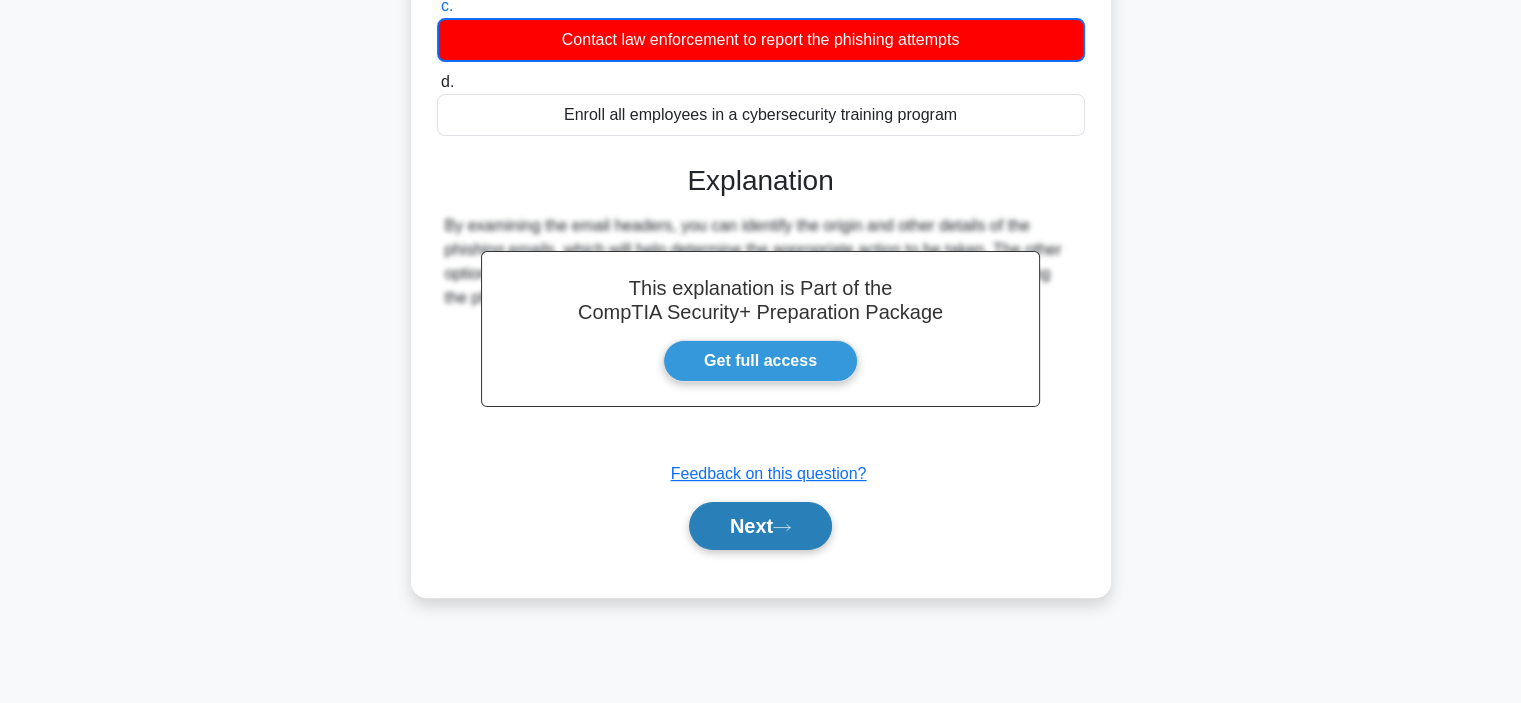 click on "Next" at bounding box center (760, 526) 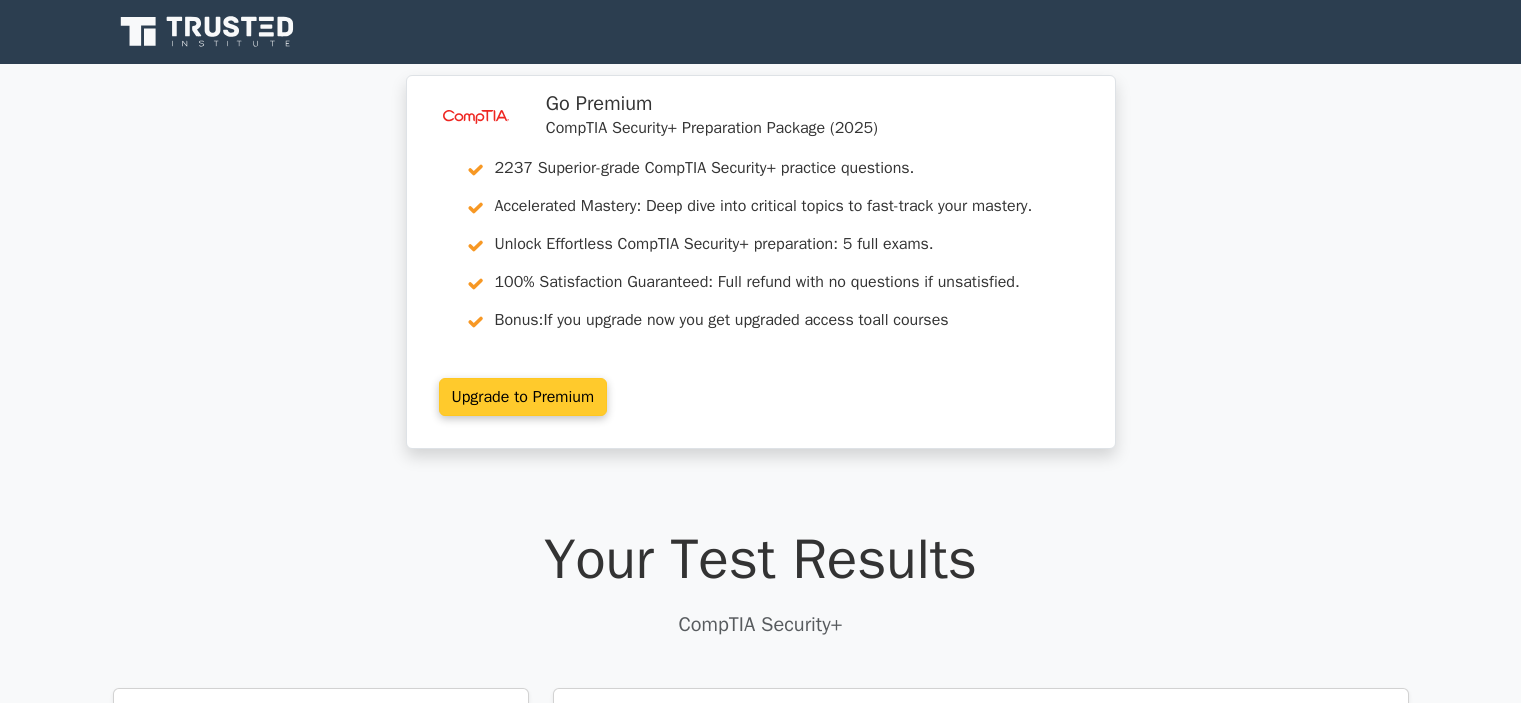 scroll, scrollTop: 0, scrollLeft: 0, axis: both 